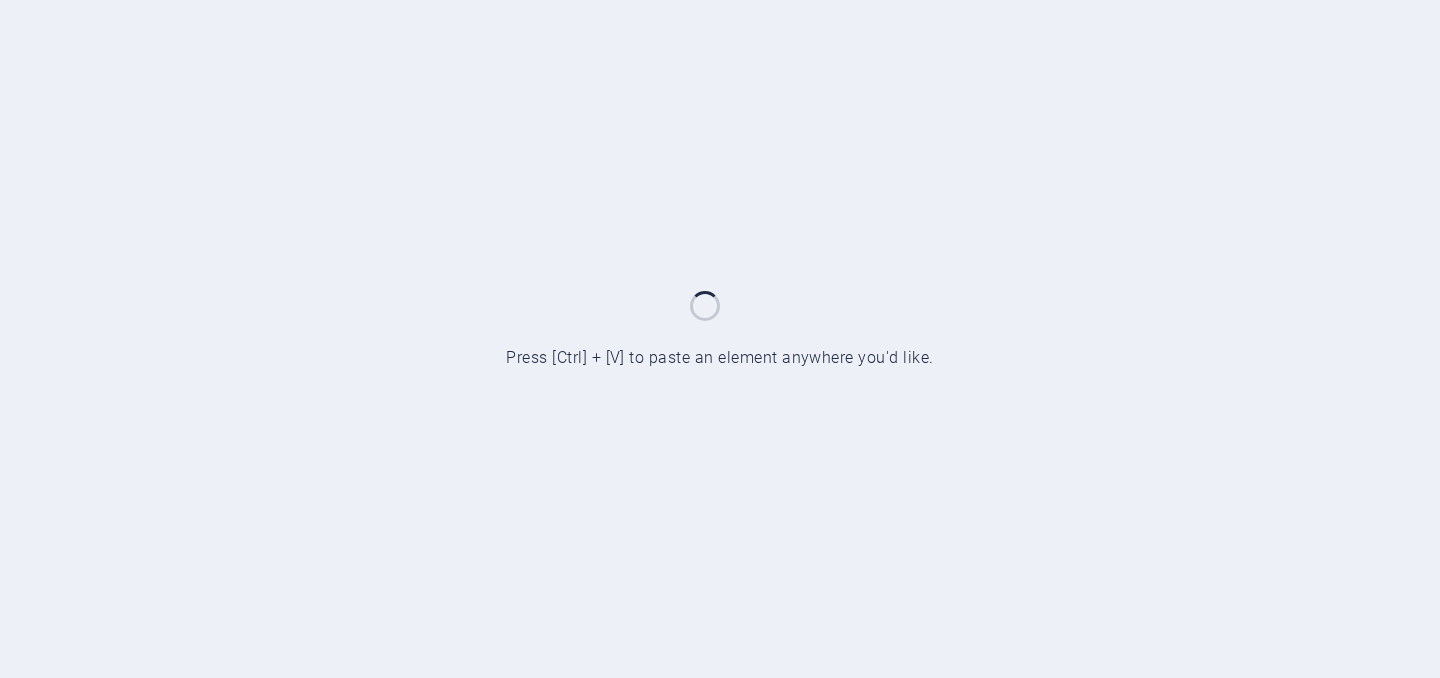 scroll, scrollTop: 0, scrollLeft: 0, axis: both 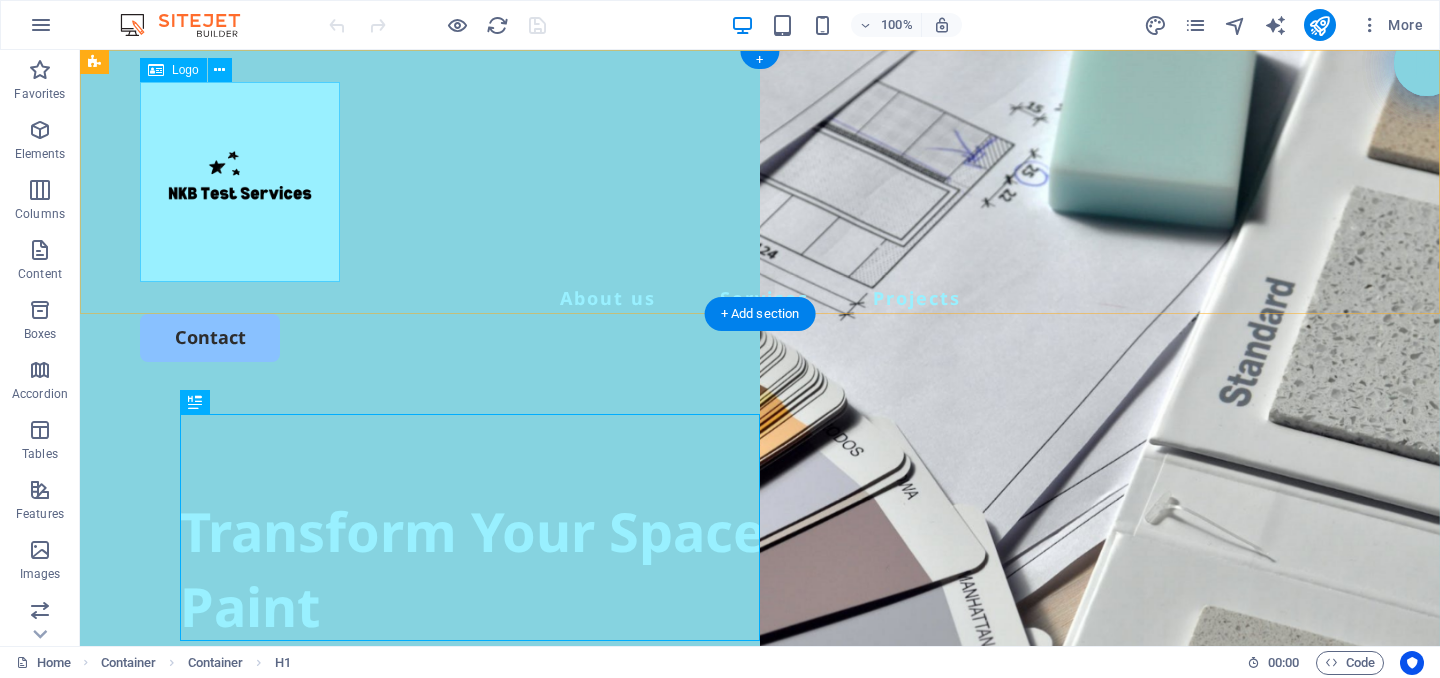 click at bounding box center (760, 182) 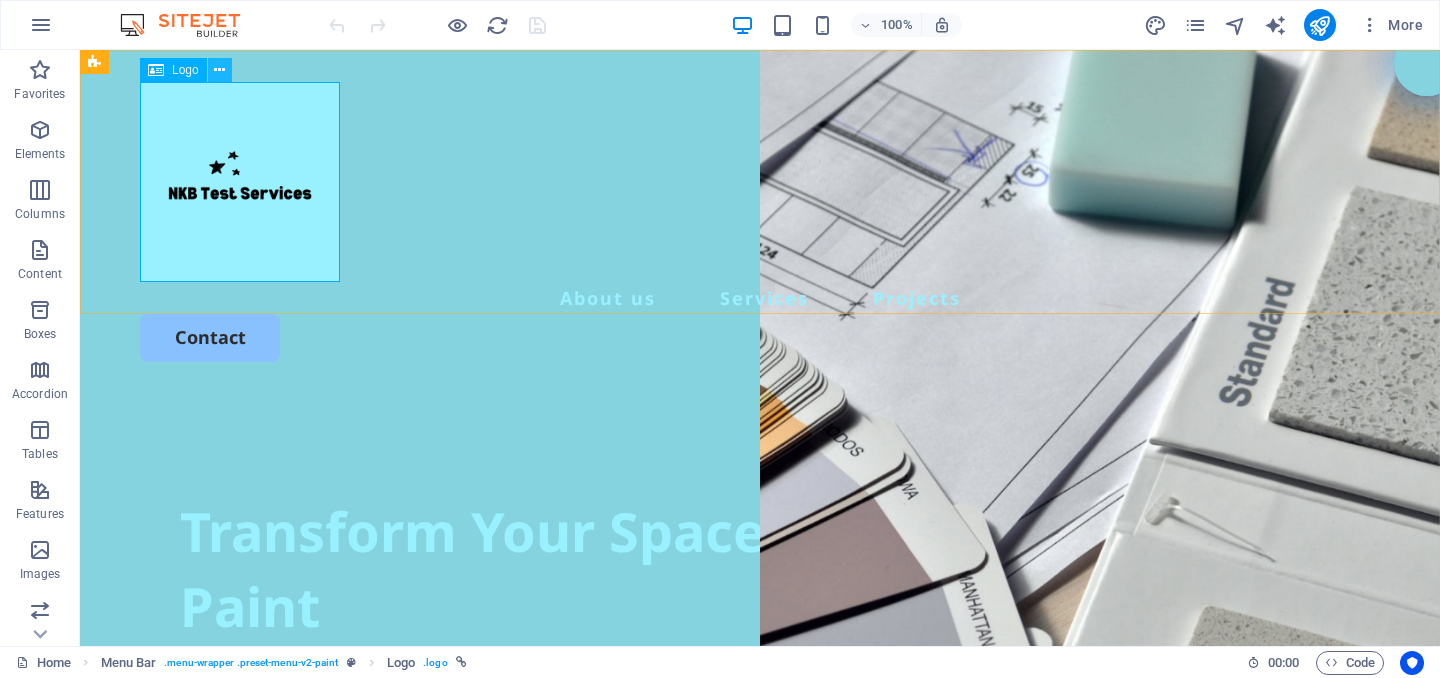 click at bounding box center [219, 70] 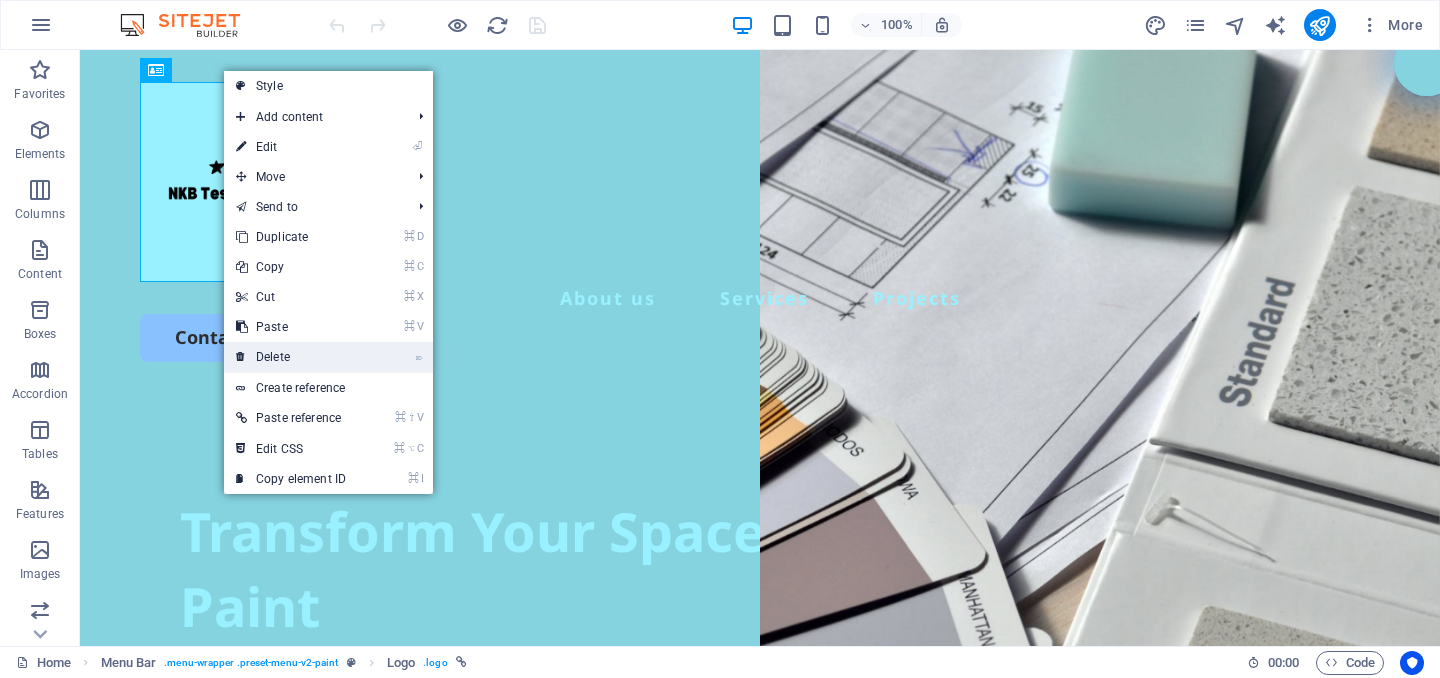 click on "⌦  Delete" at bounding box center (291, 357) 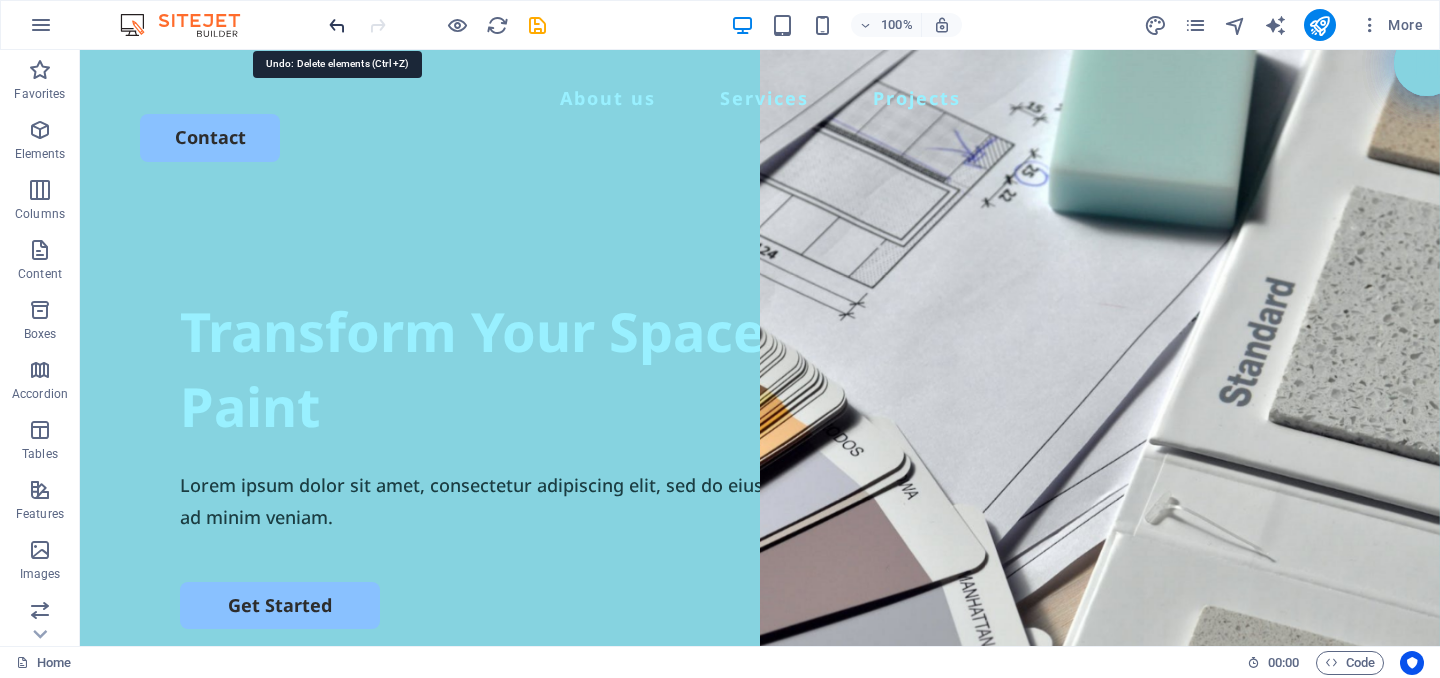 click at bounding box center (337, 25) 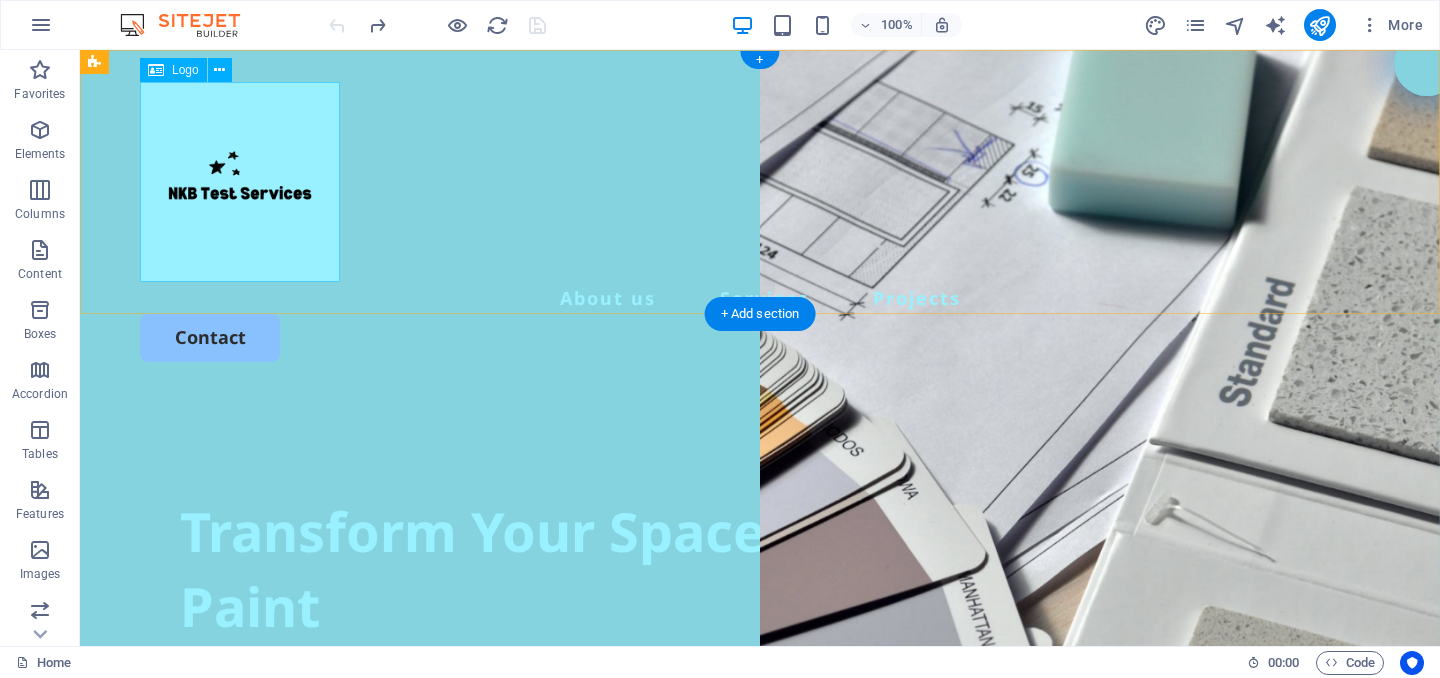 click at bounding box center (760, 182) 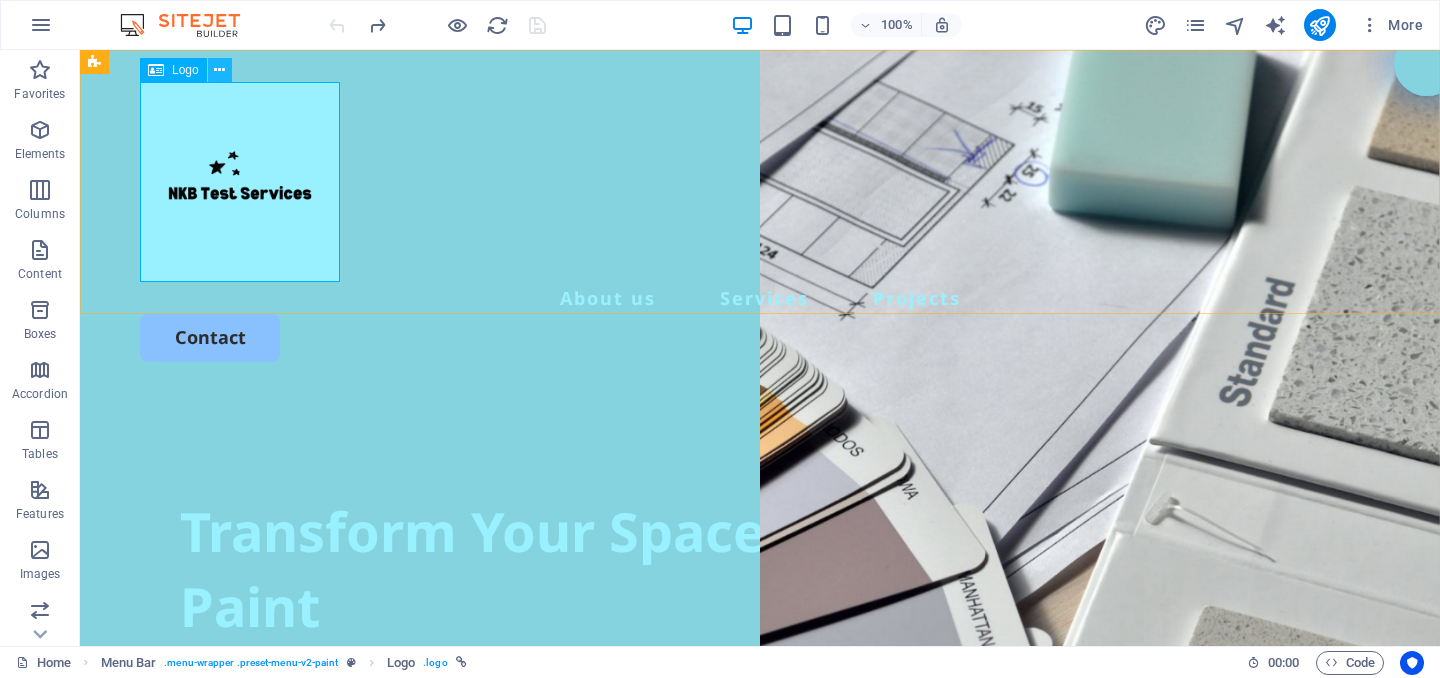 click at bounding box center [219, 70] 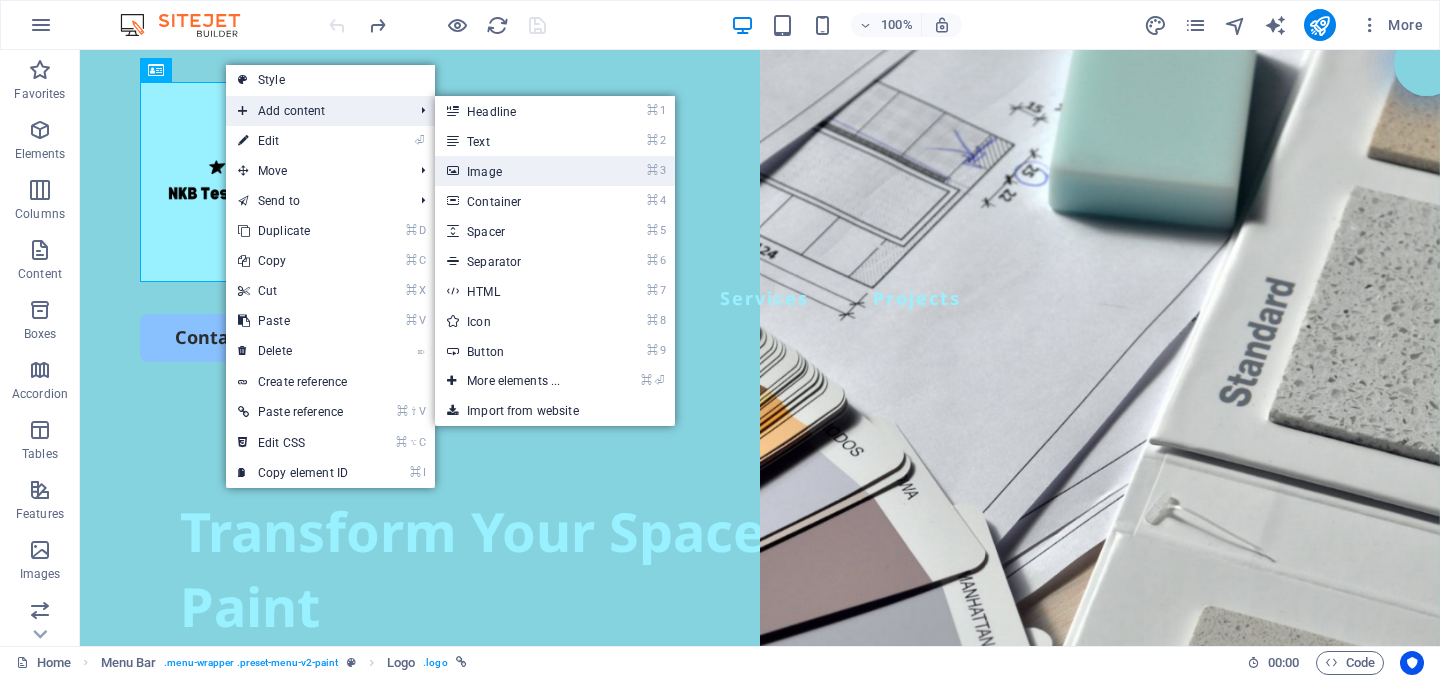 click on "⌘ 3  Image" at bounding box center (517, 171) 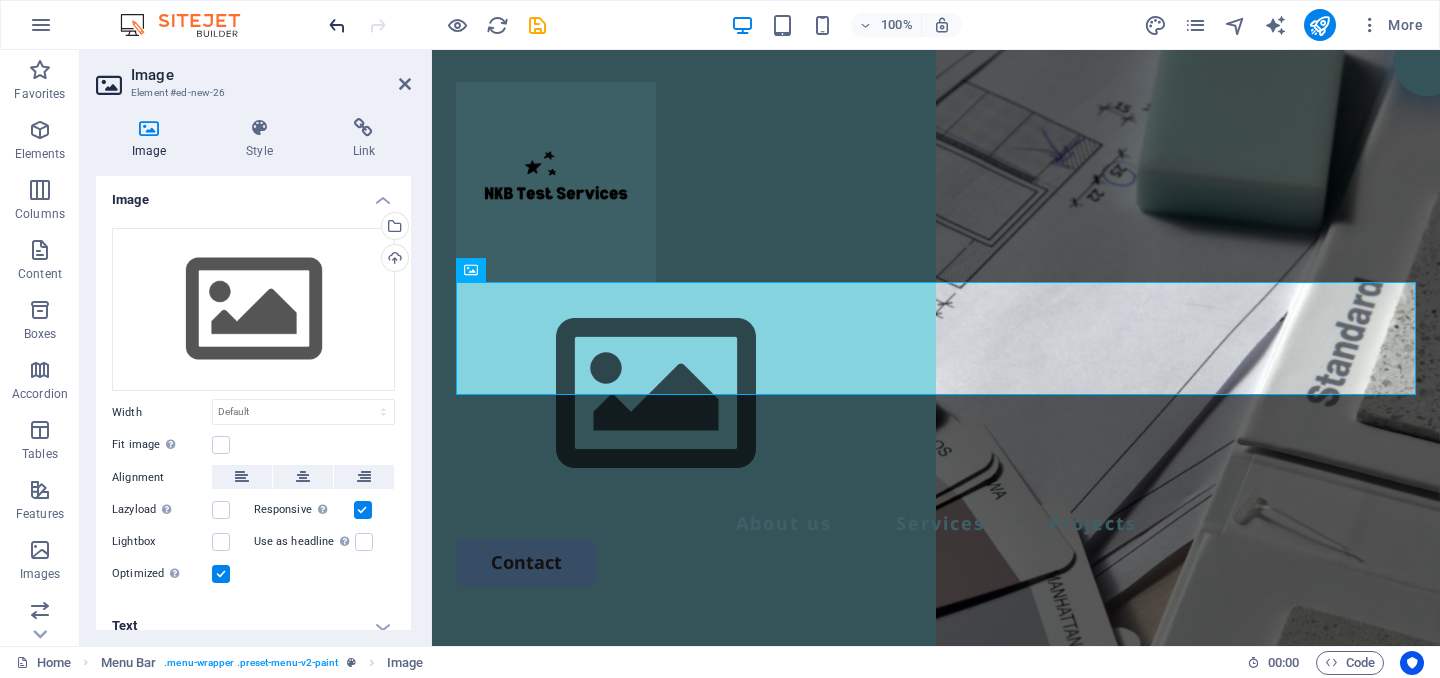 click at bounding box center (337, 25) 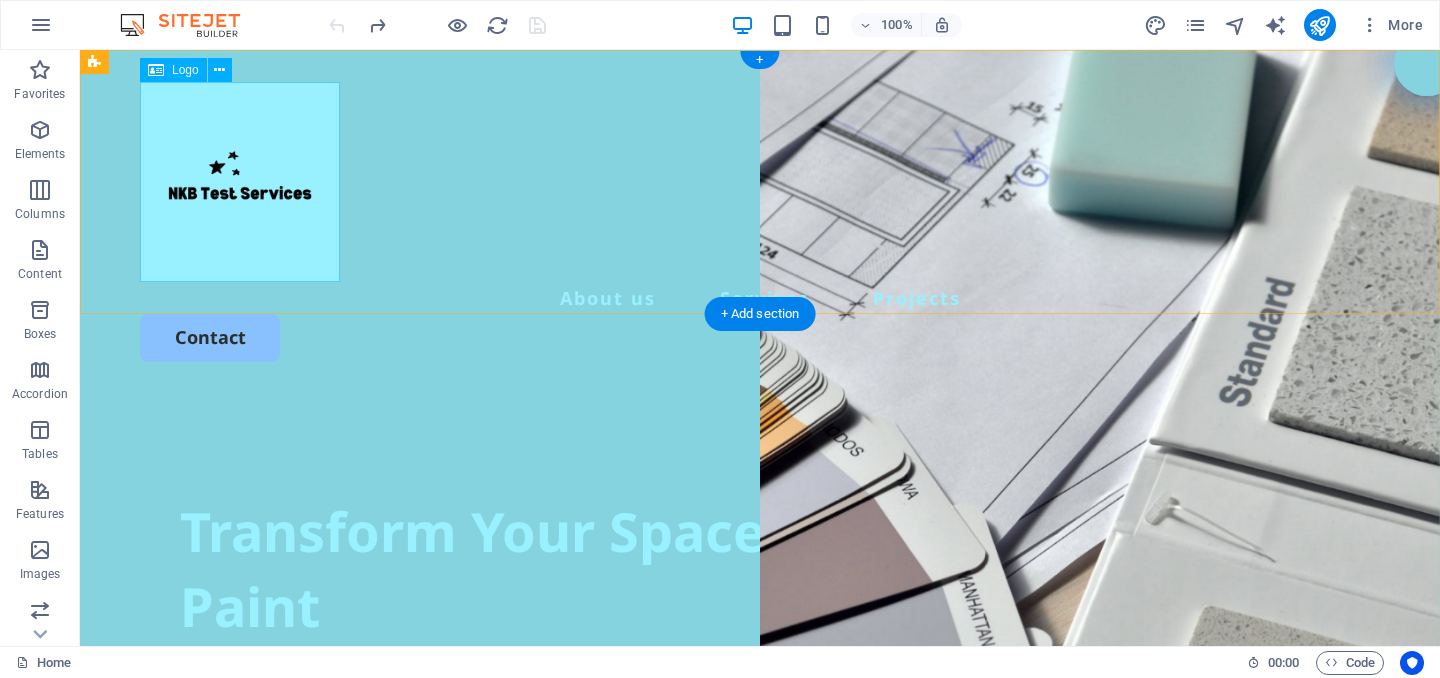 click at bounding box center (760, 182) 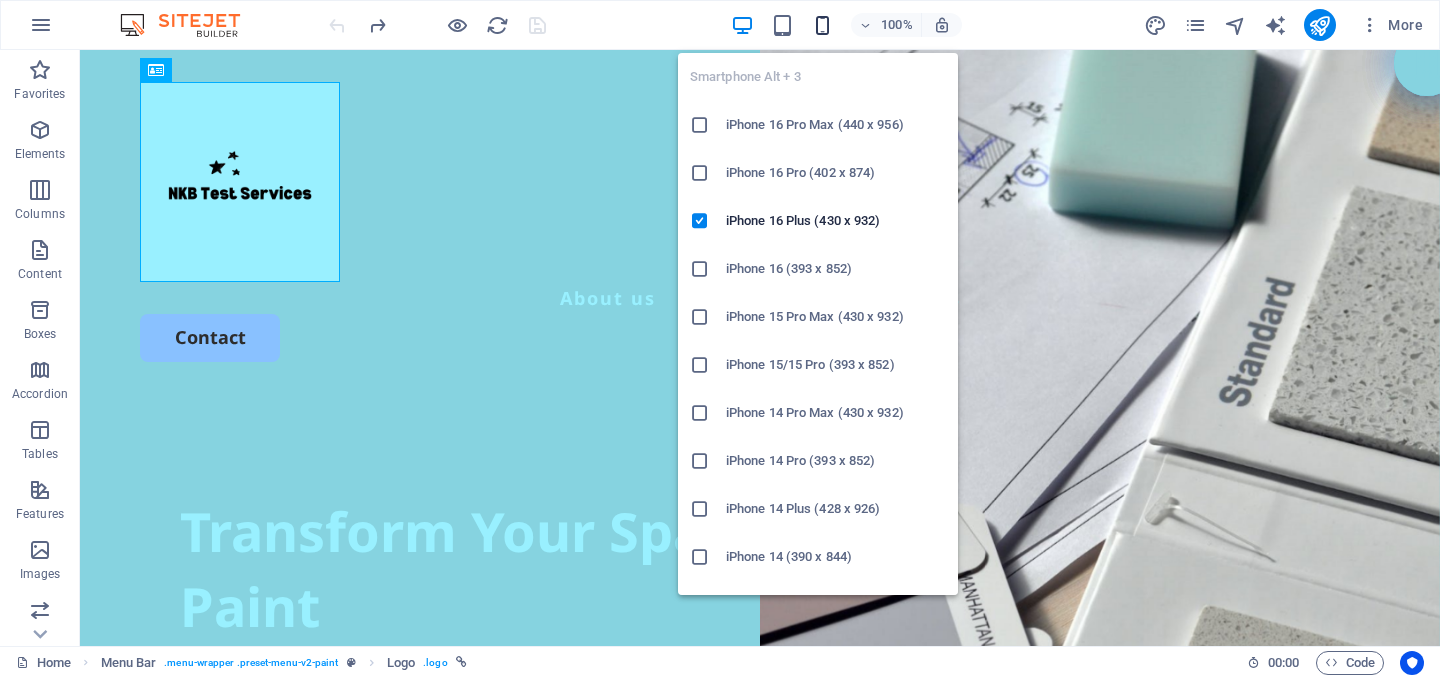 click at bounding box center (822, 25) 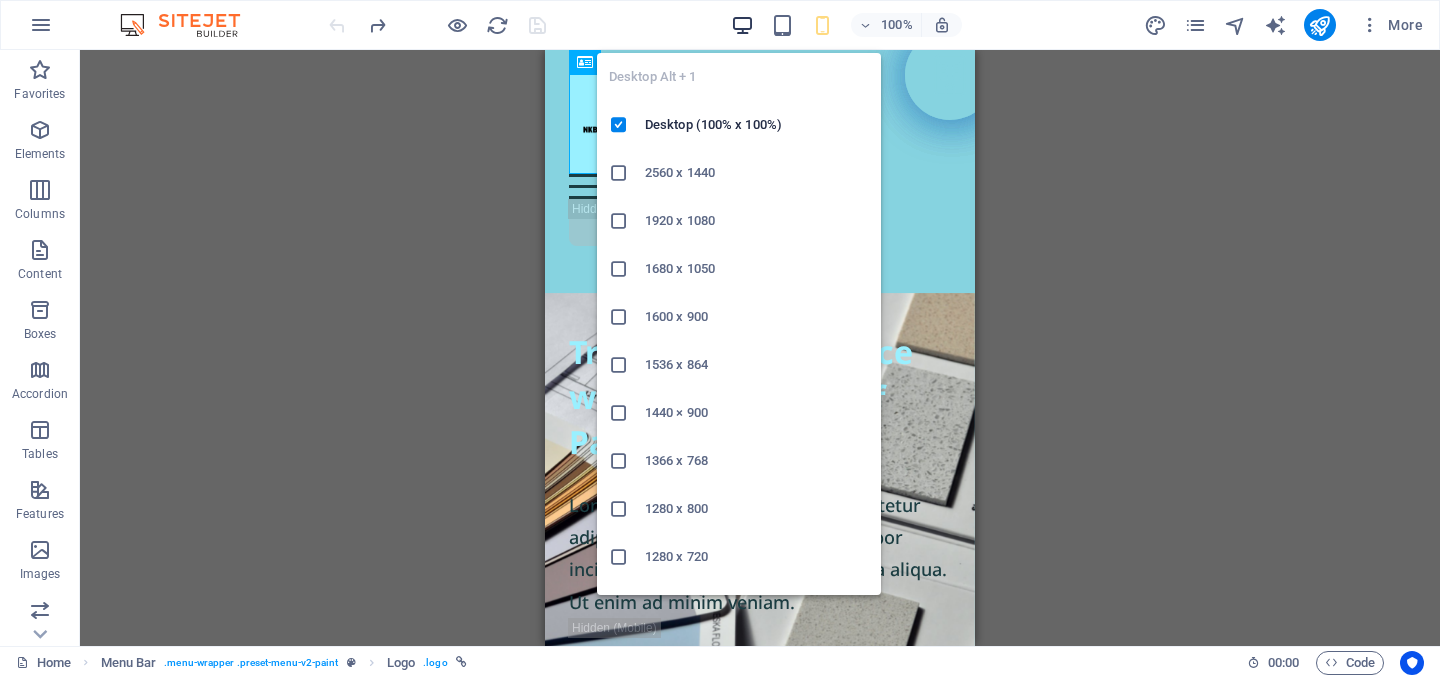 click at bounding box center [742, 25] 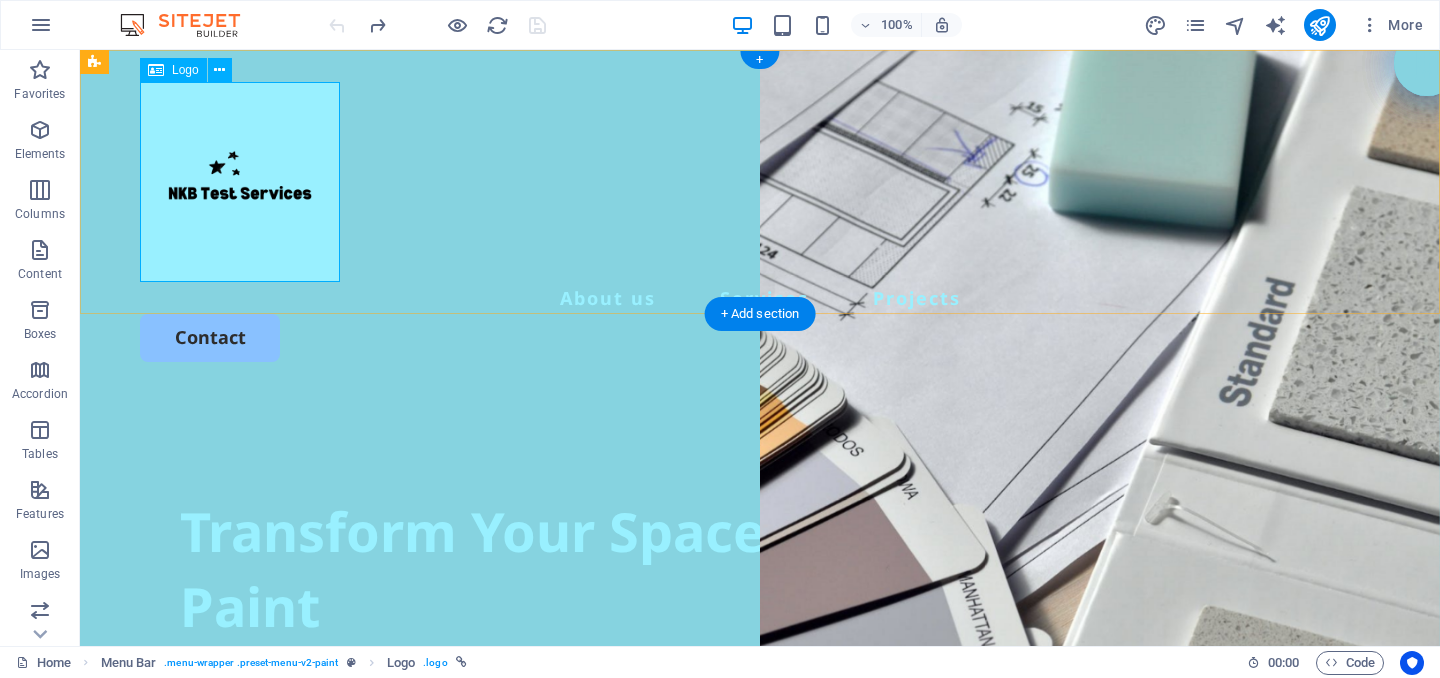 click at bounding box center (760, 182) 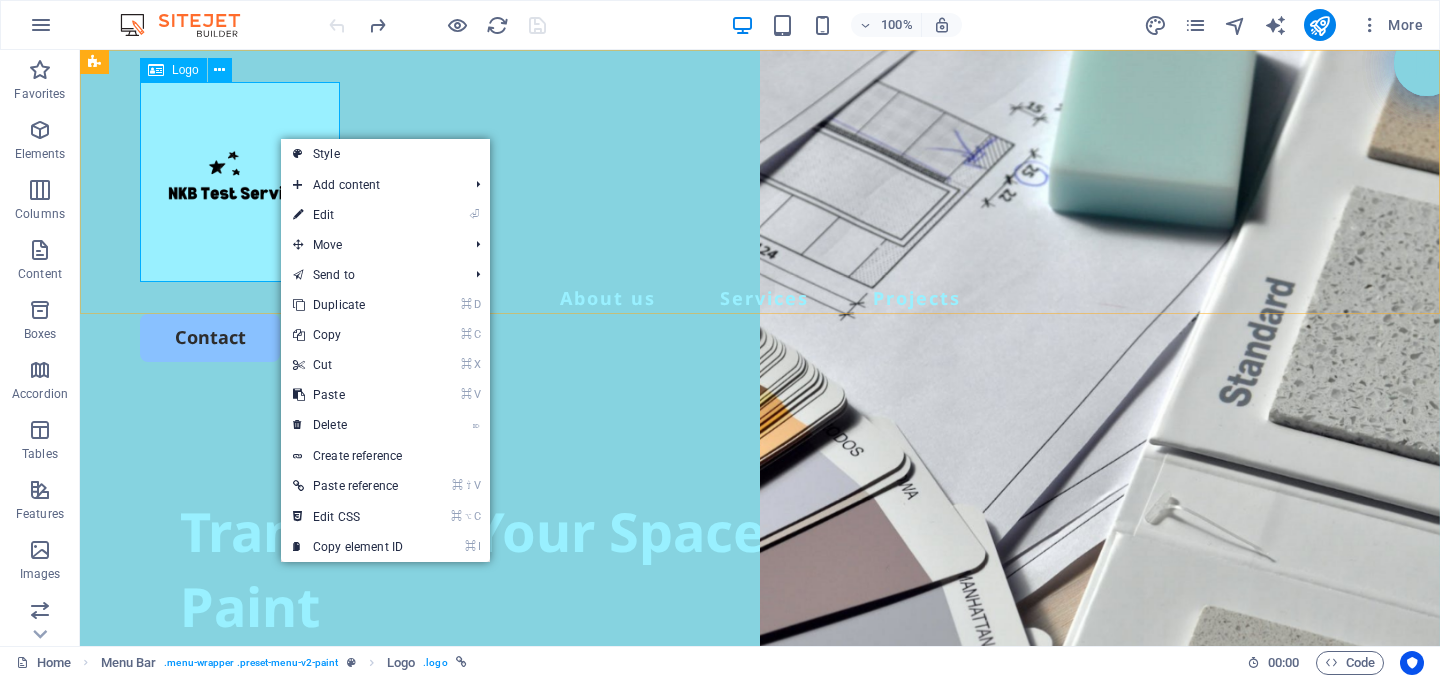 click on "Logo" at bounding box center (173, 70) 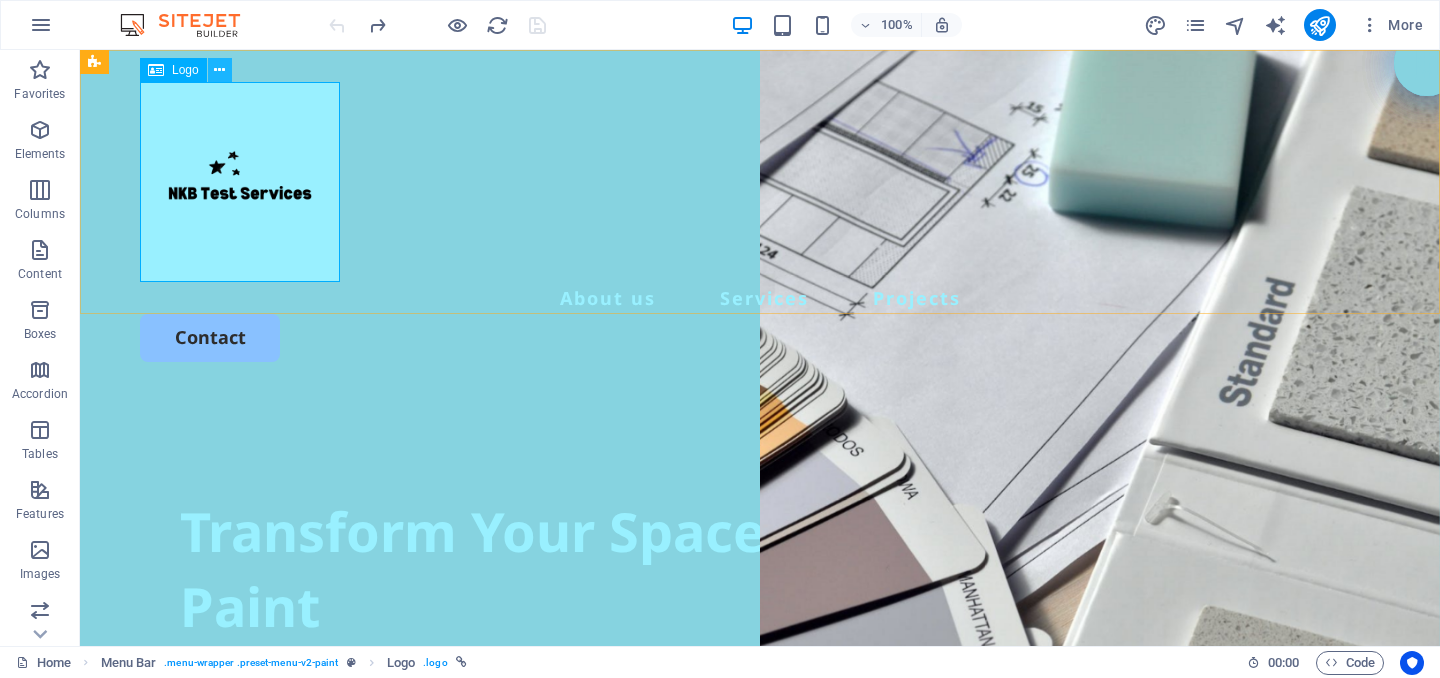 click at bounding box center [219, 70] 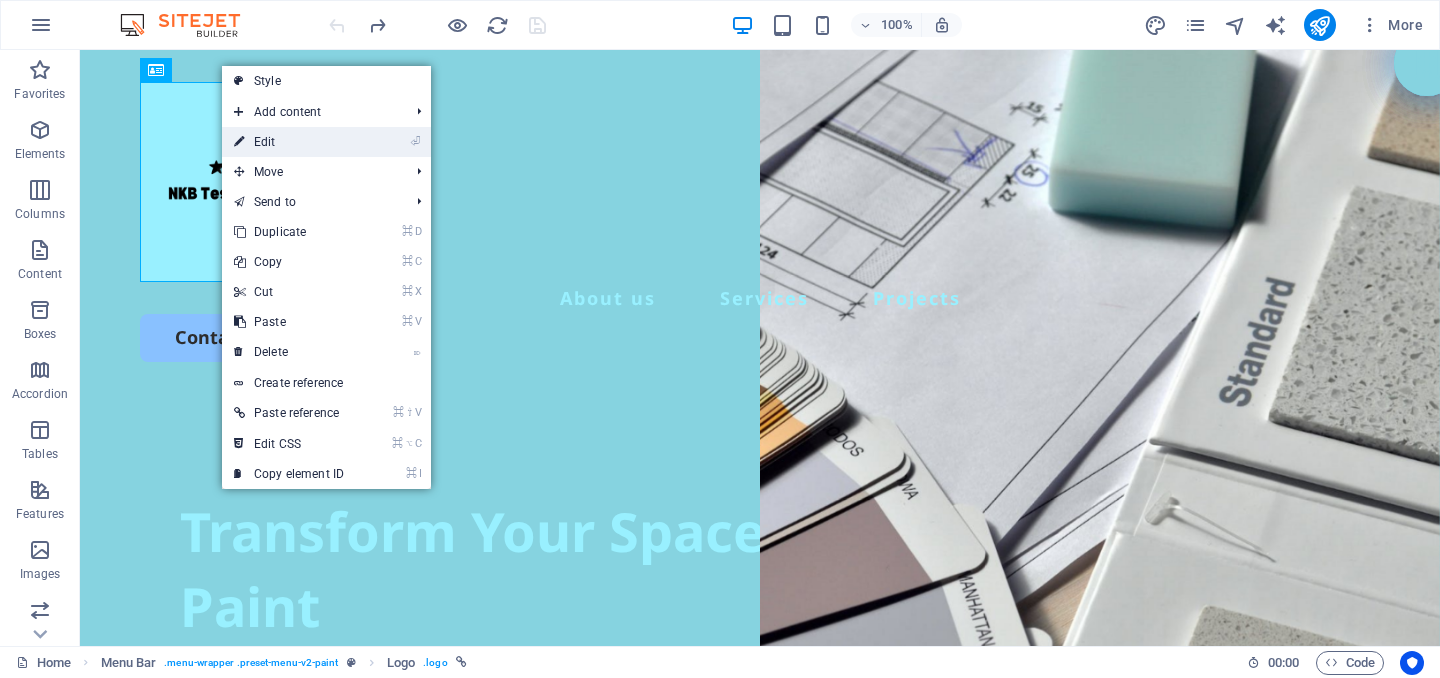 click on "⏎  Edit" at bounding box center (289, 142) 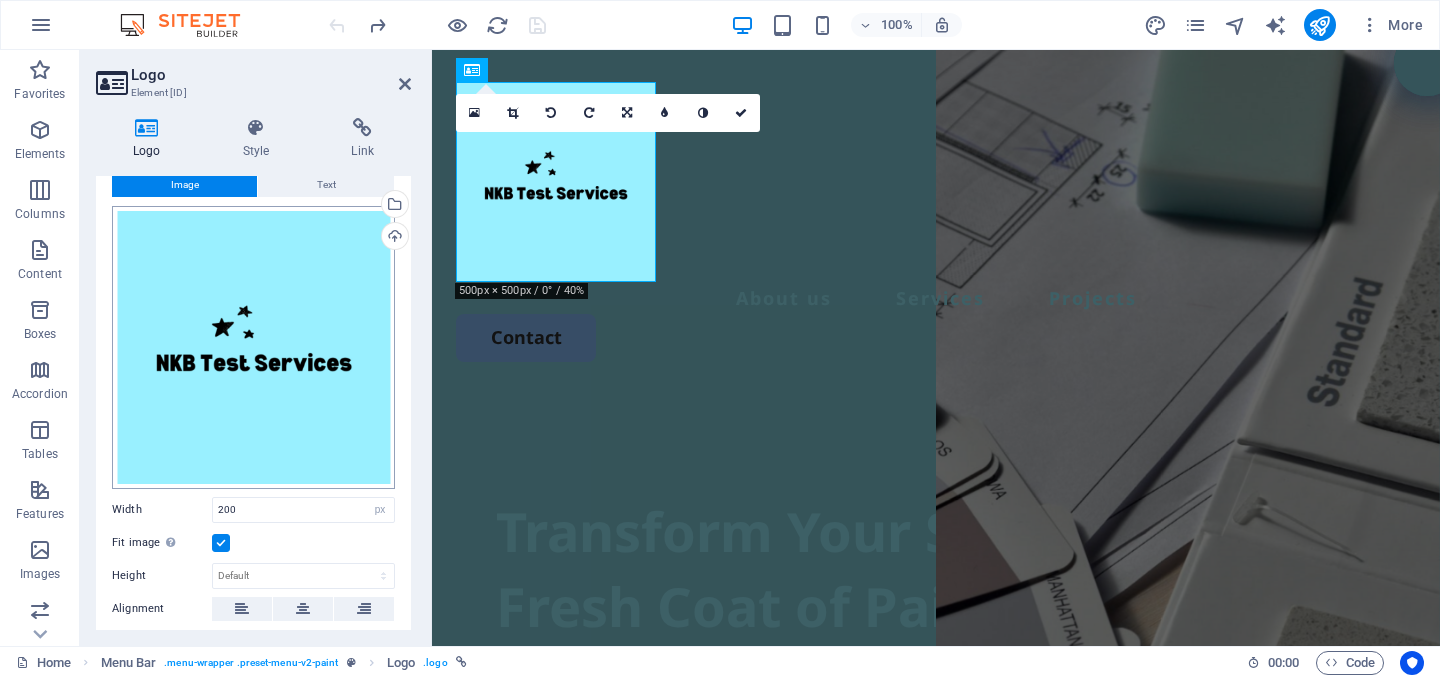 scroll, scrollTop: 47, scrollLeft: 0, axis: vertical 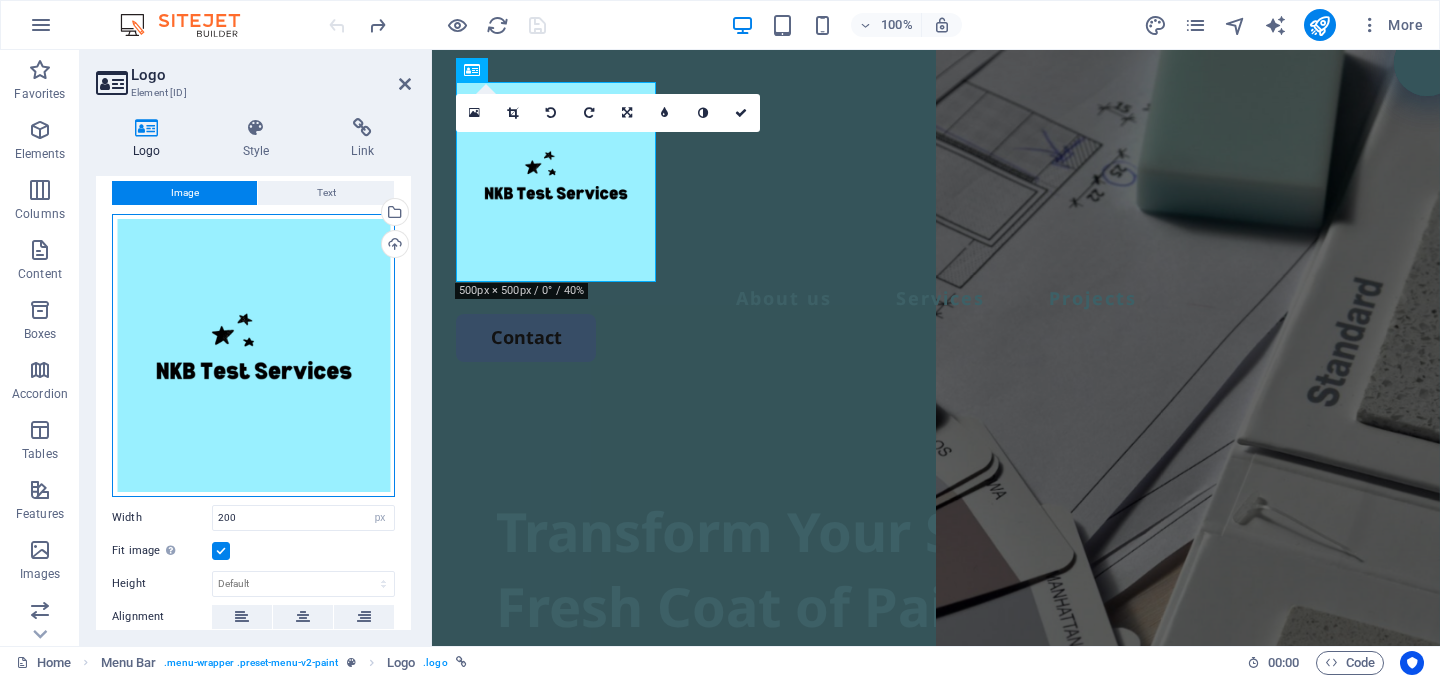 click on "Drag files here, click to choose files or select files from Files or our free stock photos & videos" at bounding box center (253, 355) 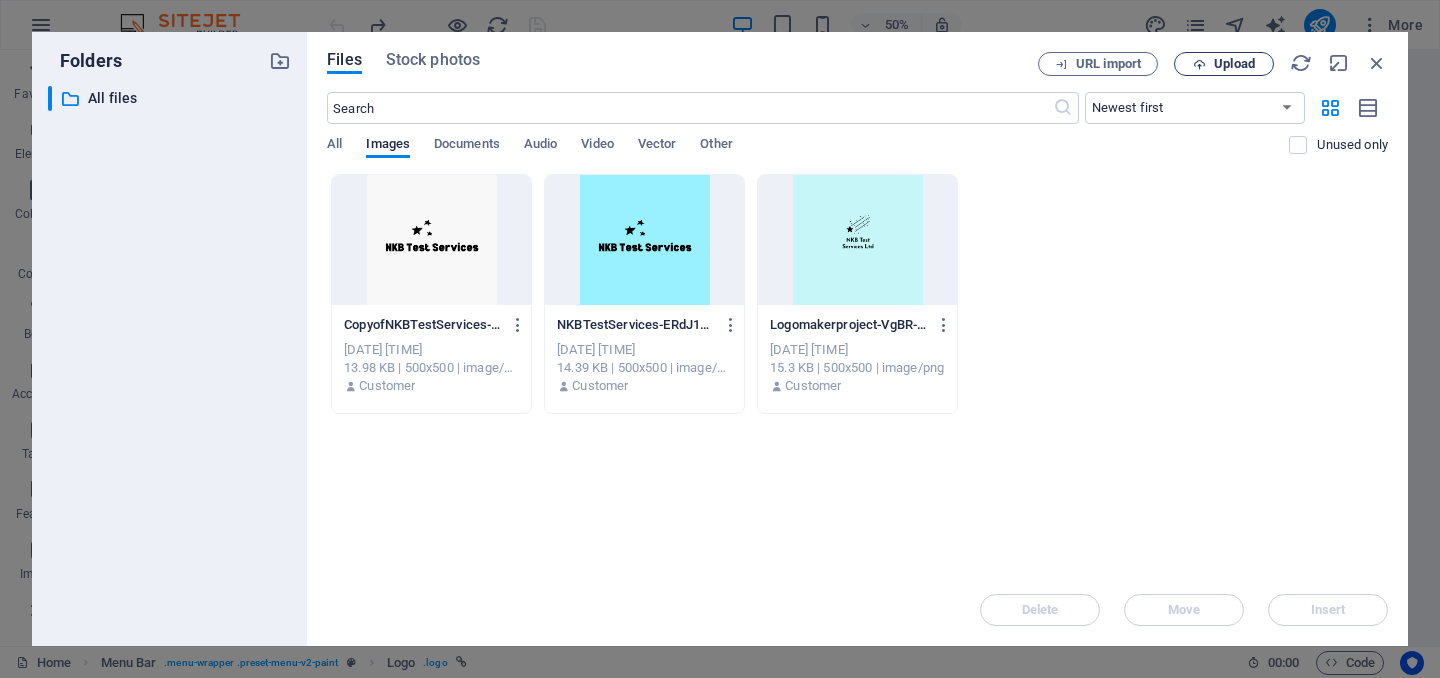 click on "Upload" at bounding box center [1234, 64] 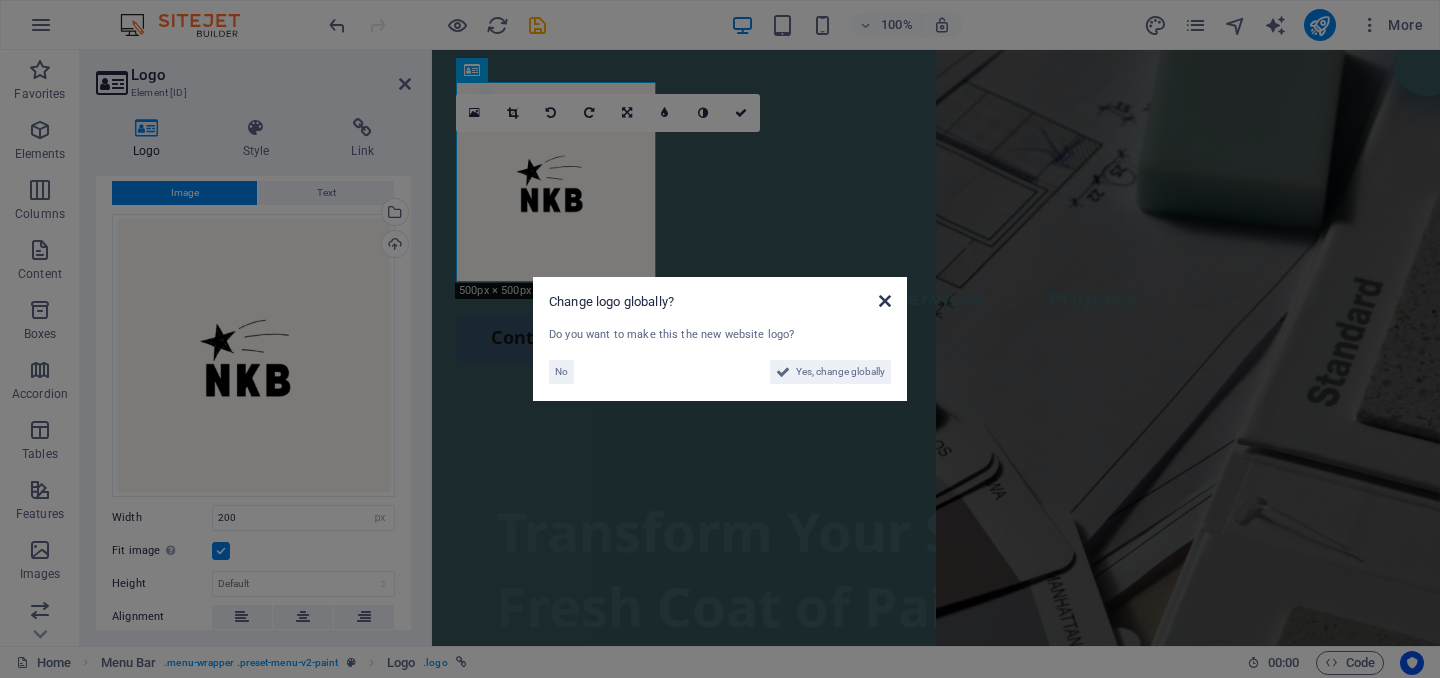 click at bounding box center (885, 301) 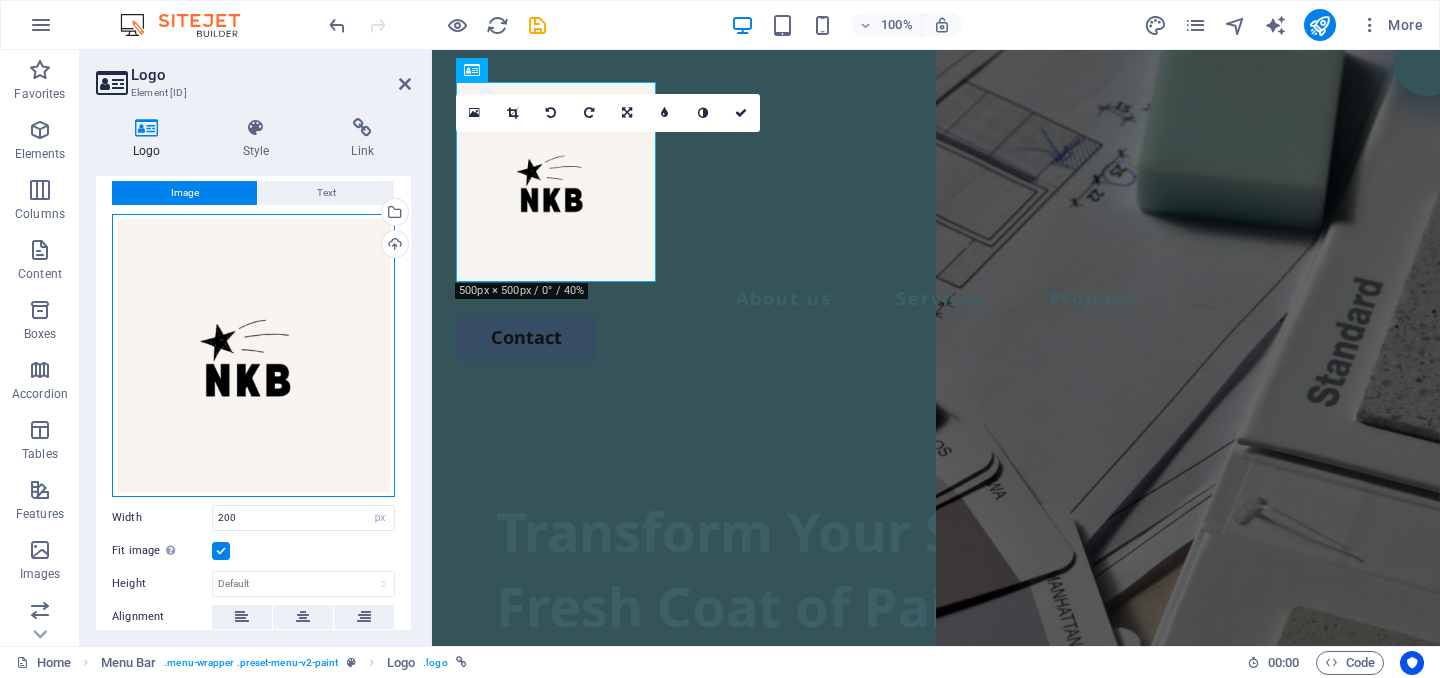 click on "Drag files here, click to choose files or select files from Files or our free stock photos & videos" at bounding box center (253, 355) 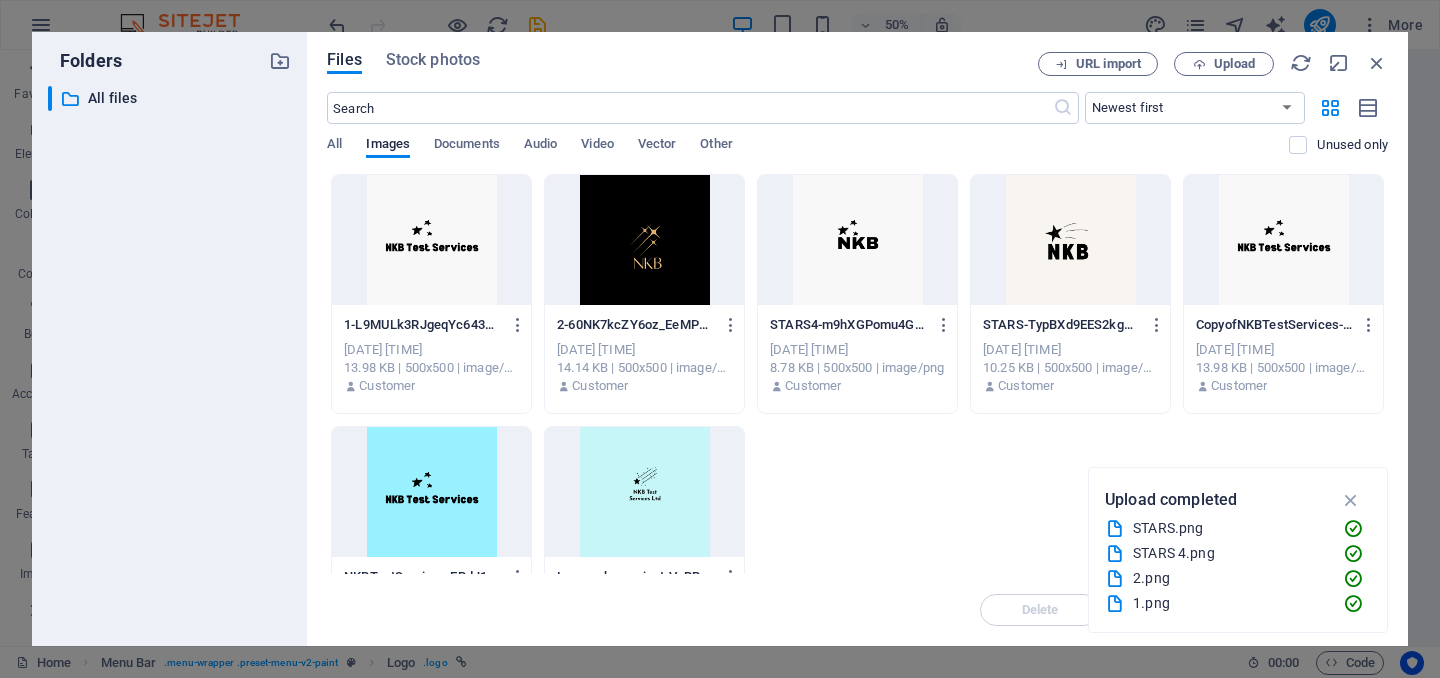 click at bounding box center [857, 240] 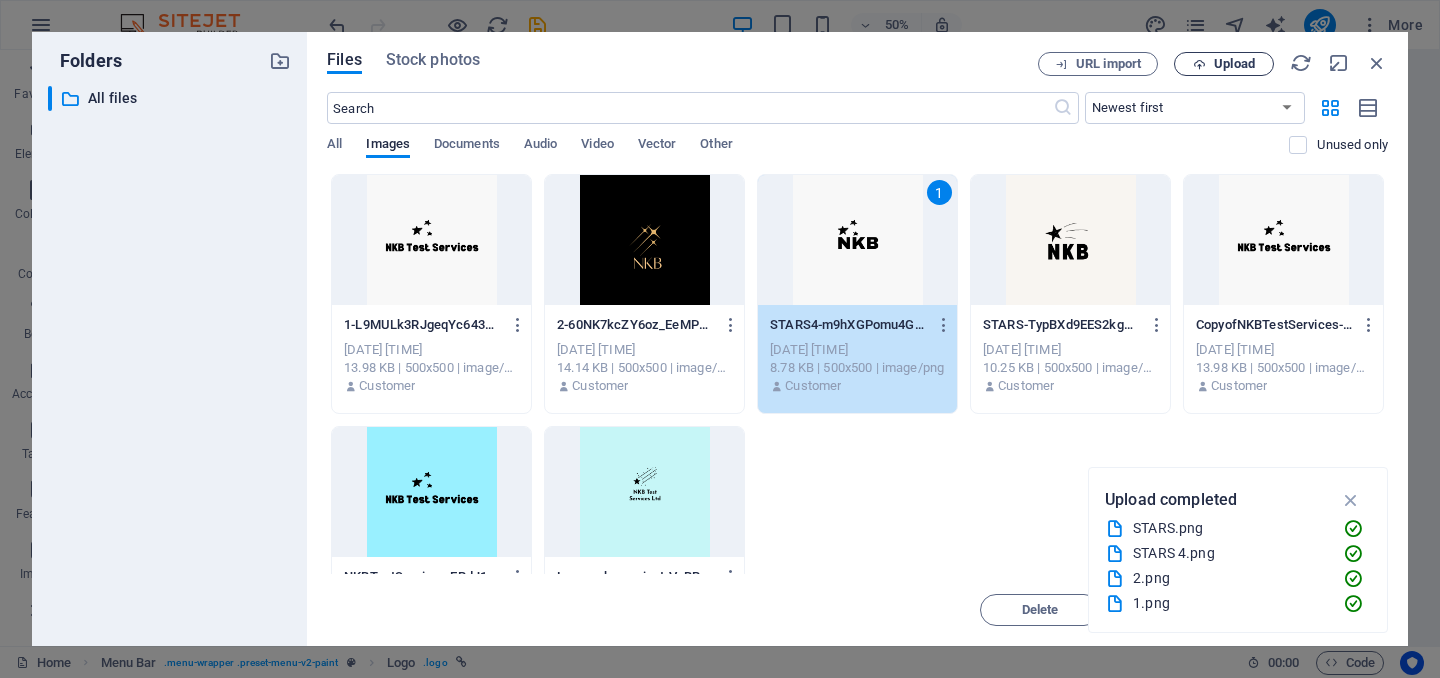 click on "Upload" at bounding box center (1234, 64) 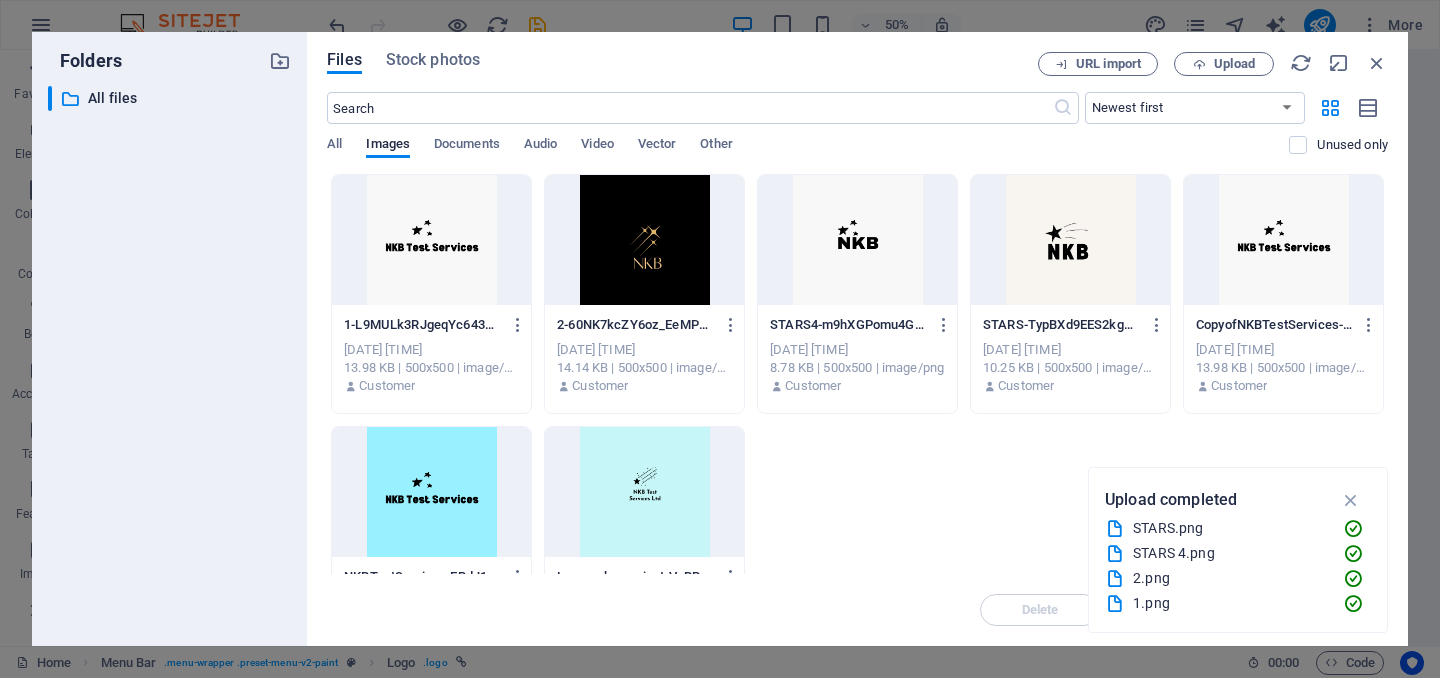 click at bounding box center [1070, 240] 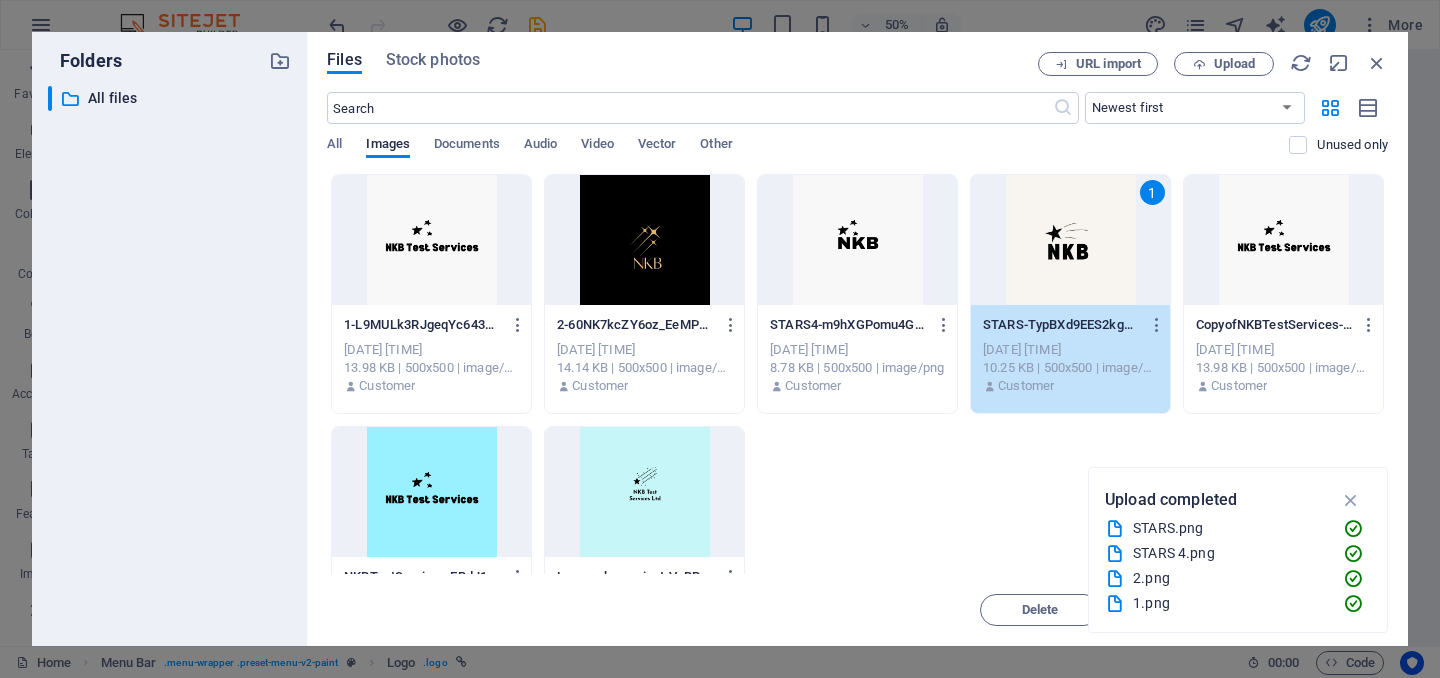 click on "1" at bounding box center [1070, 240] 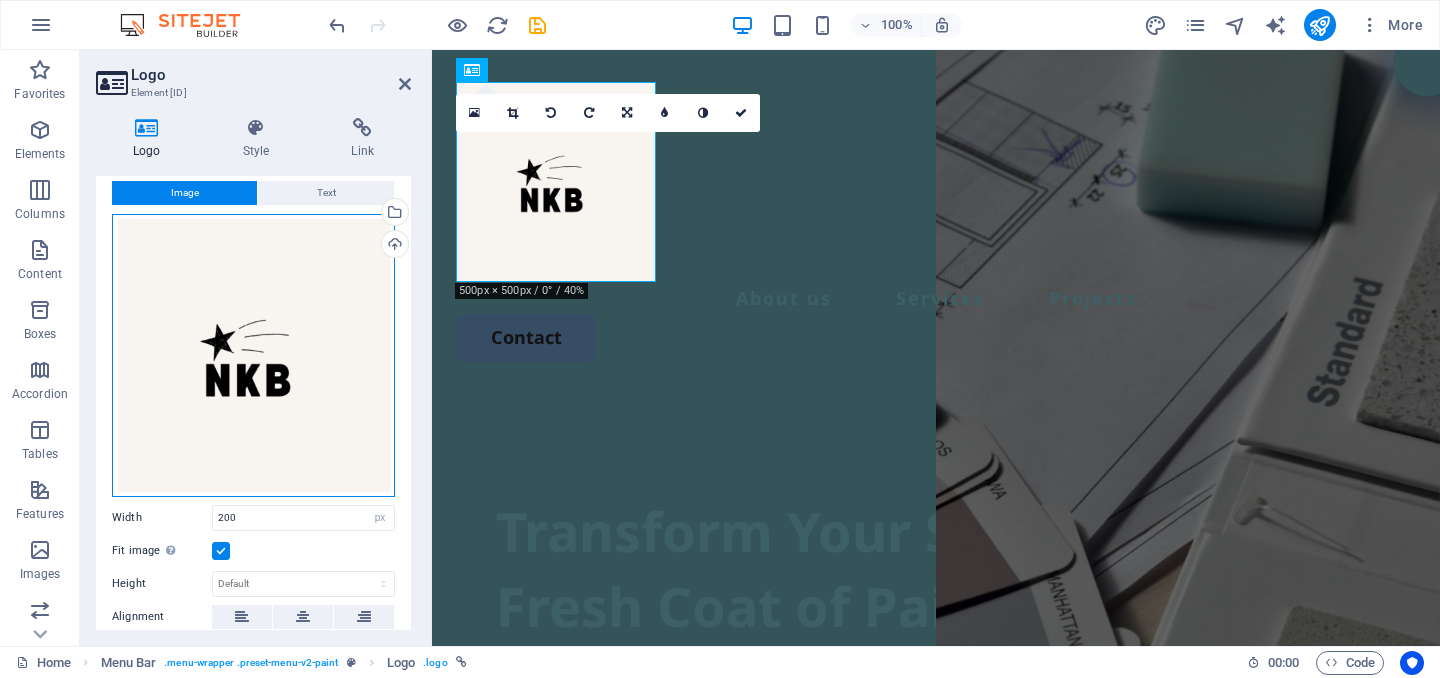 click on "Drag files here, click to choose files or select files from Files or our free stock photos & videos" at bounding box center (253, 355) 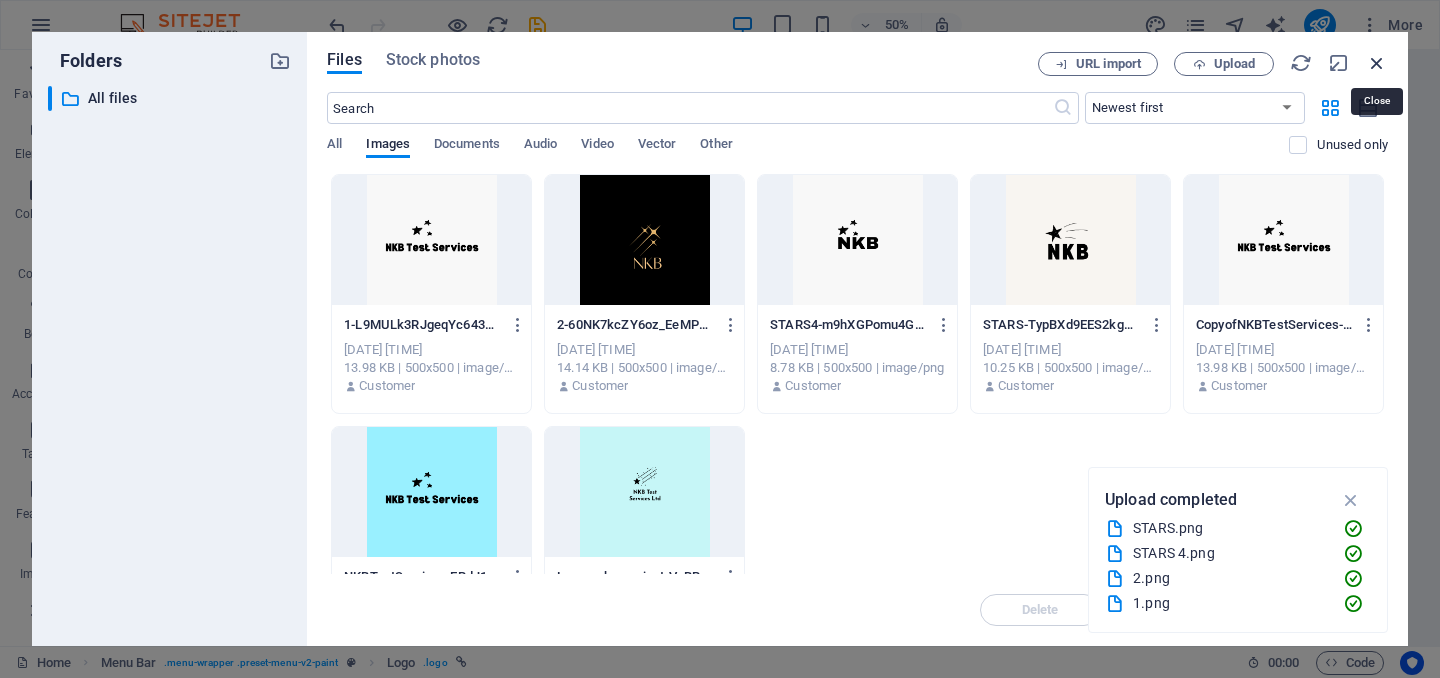 drag, startPoint x: 1371, startPoint y: 64, endPoint x: 708, endPoint y: 11, distance: 665.11505 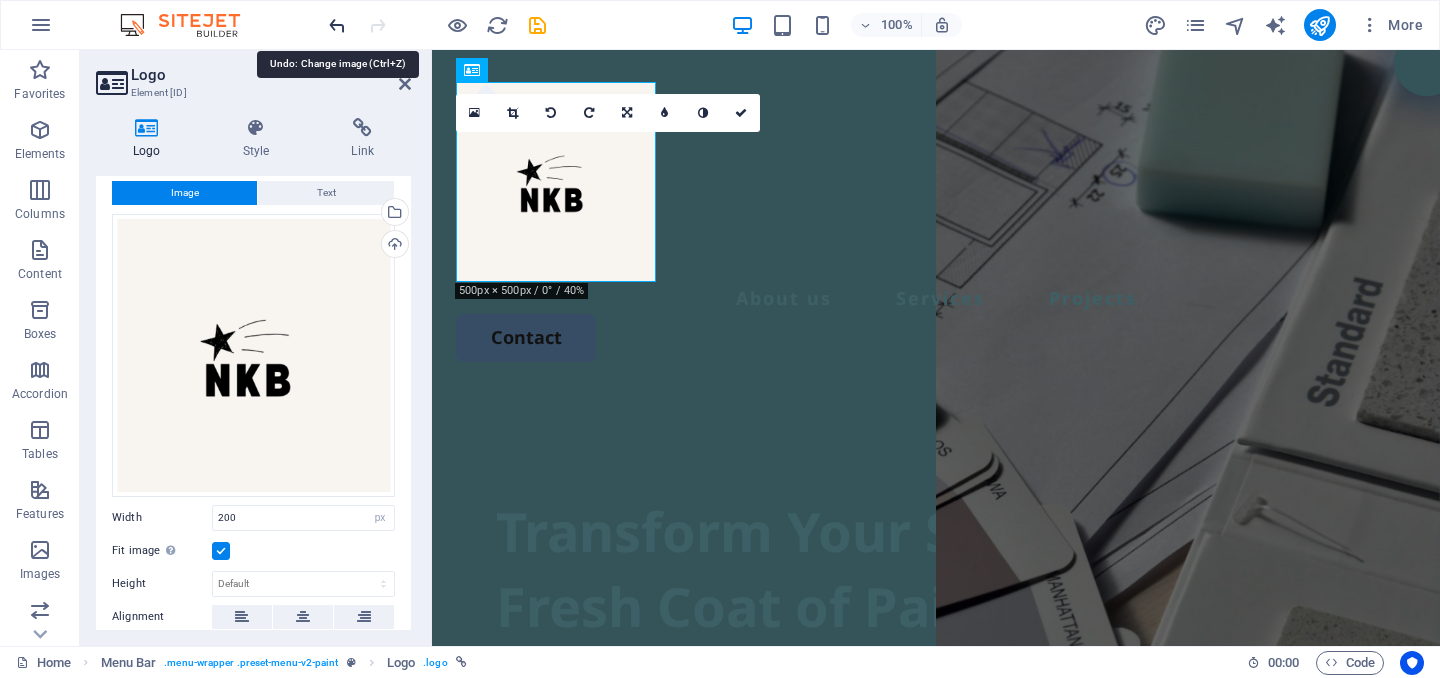 click at bounding box center (337, 25) 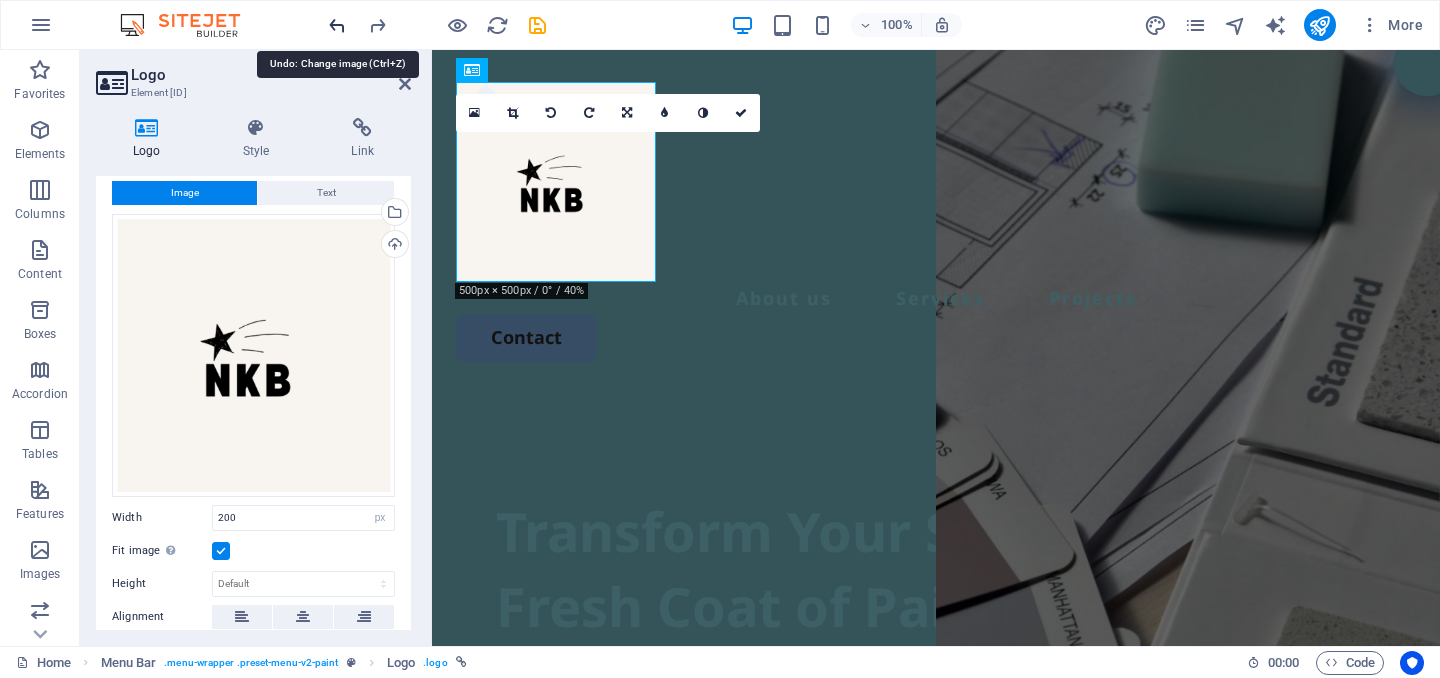 click at bounding box center [337, 25] 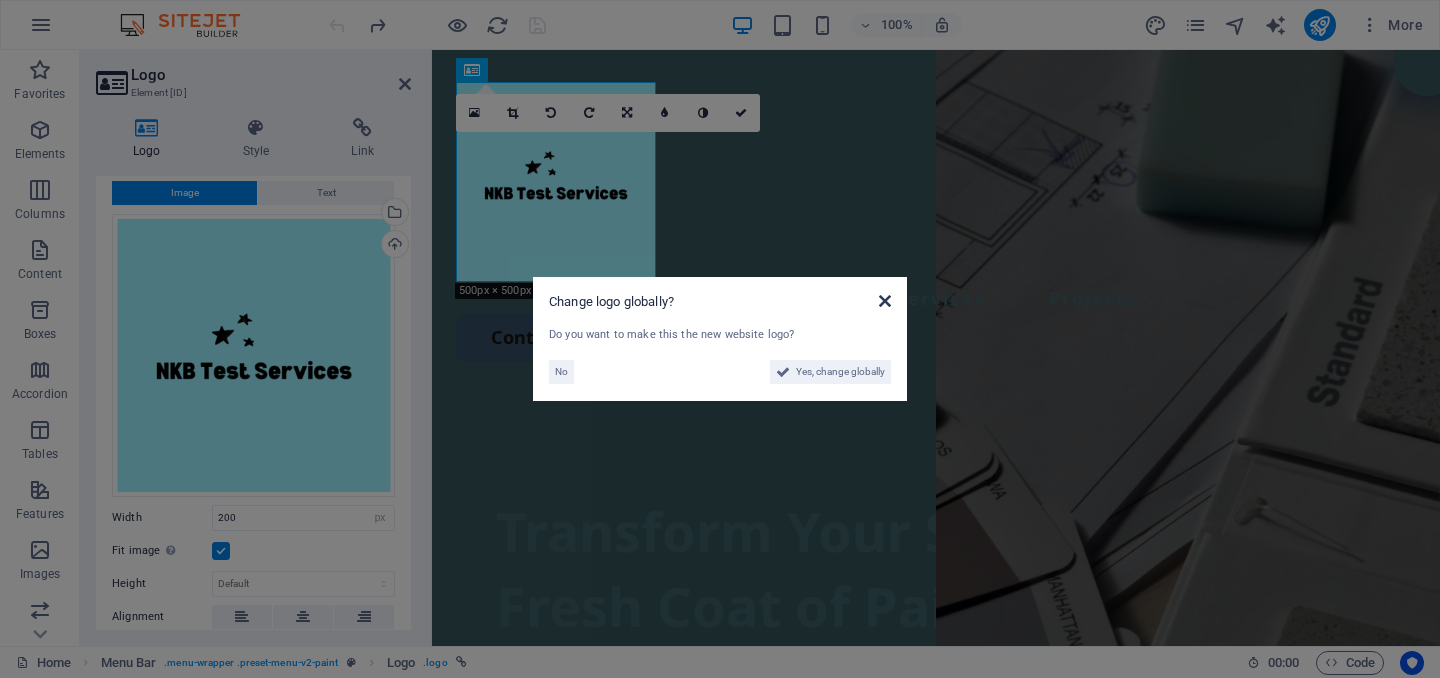 click at bounding box center [885, 301] 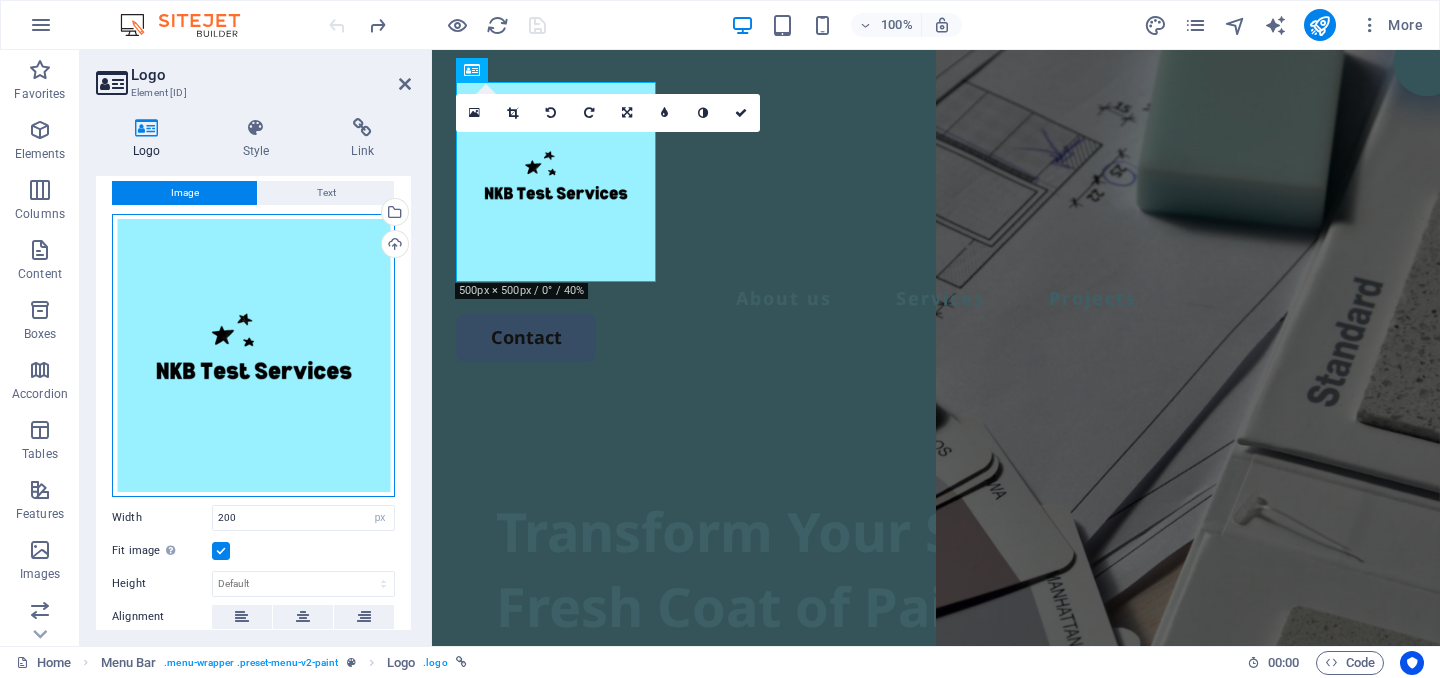 click on "Drag files here, click to choose files or select files from Files or our free stock photos & videos" at bounding box center [253, 355] 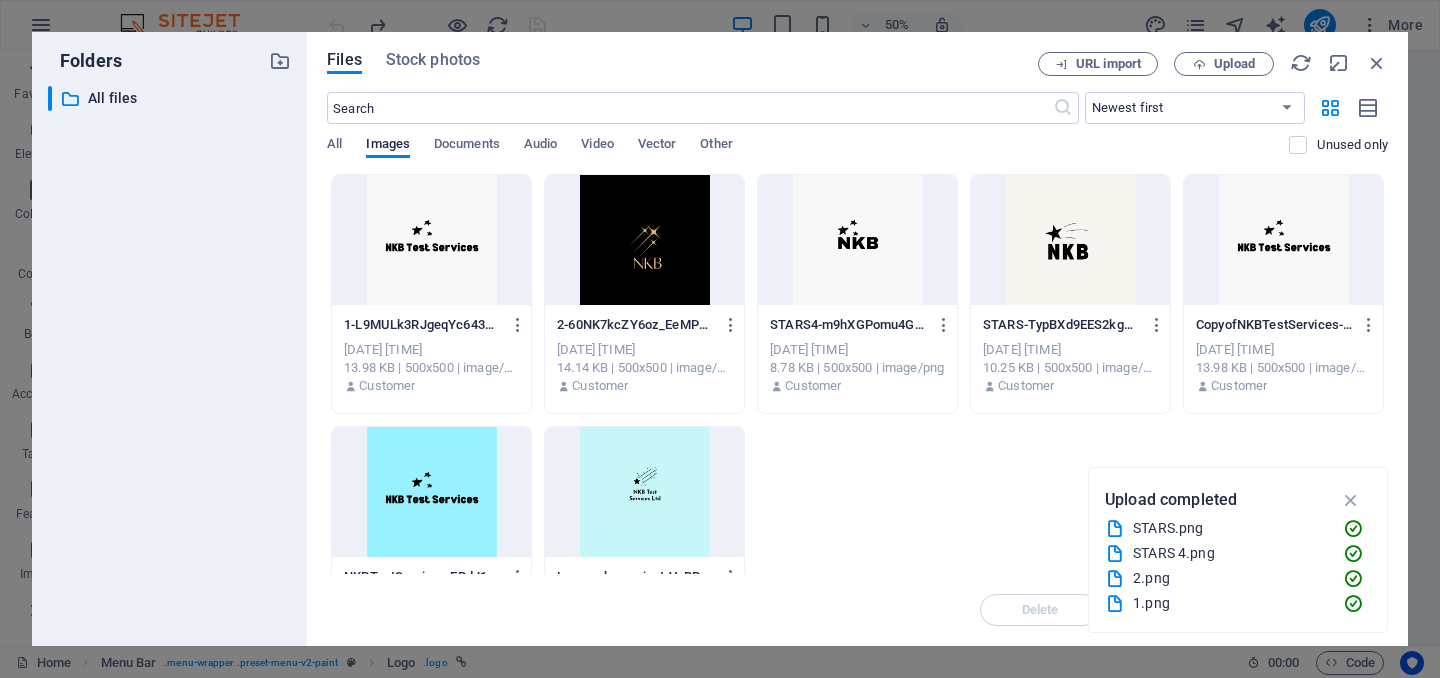 click at bounding box center (1070, 240) 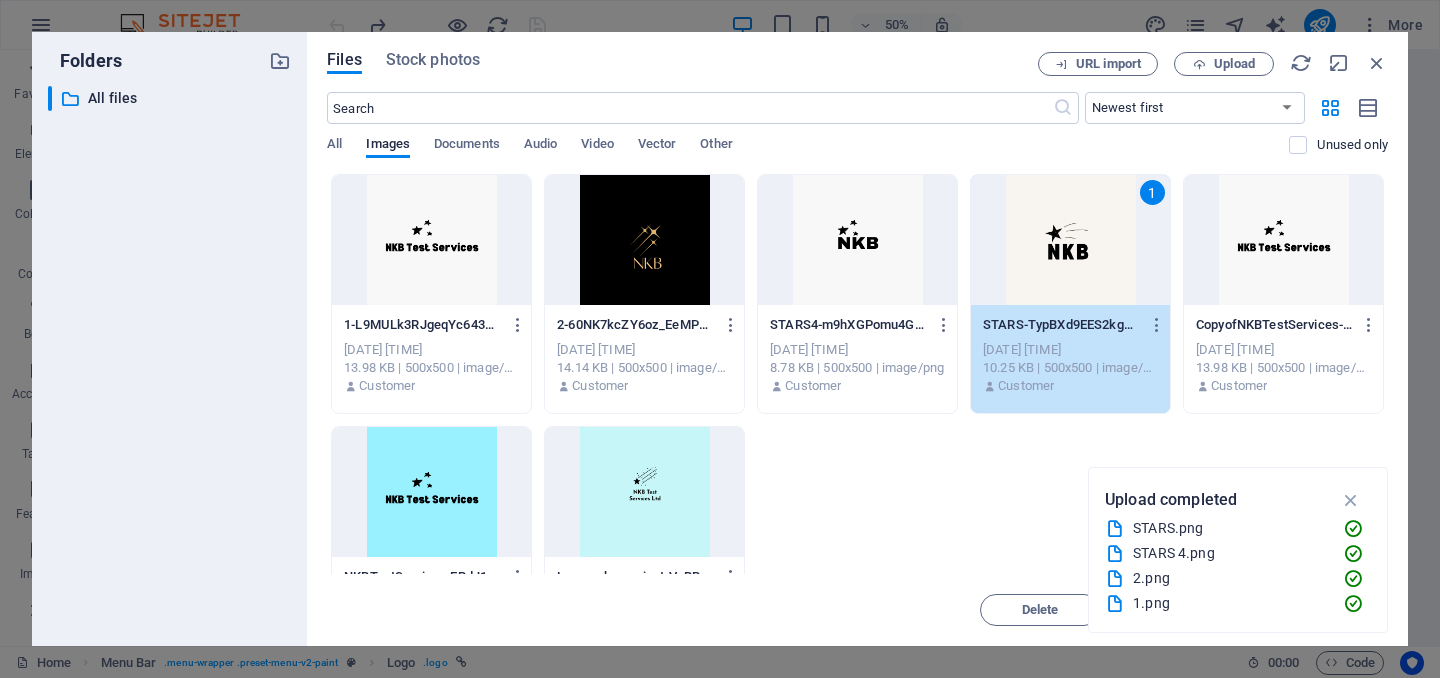 click on "1" at bounding box center (1070, 240) 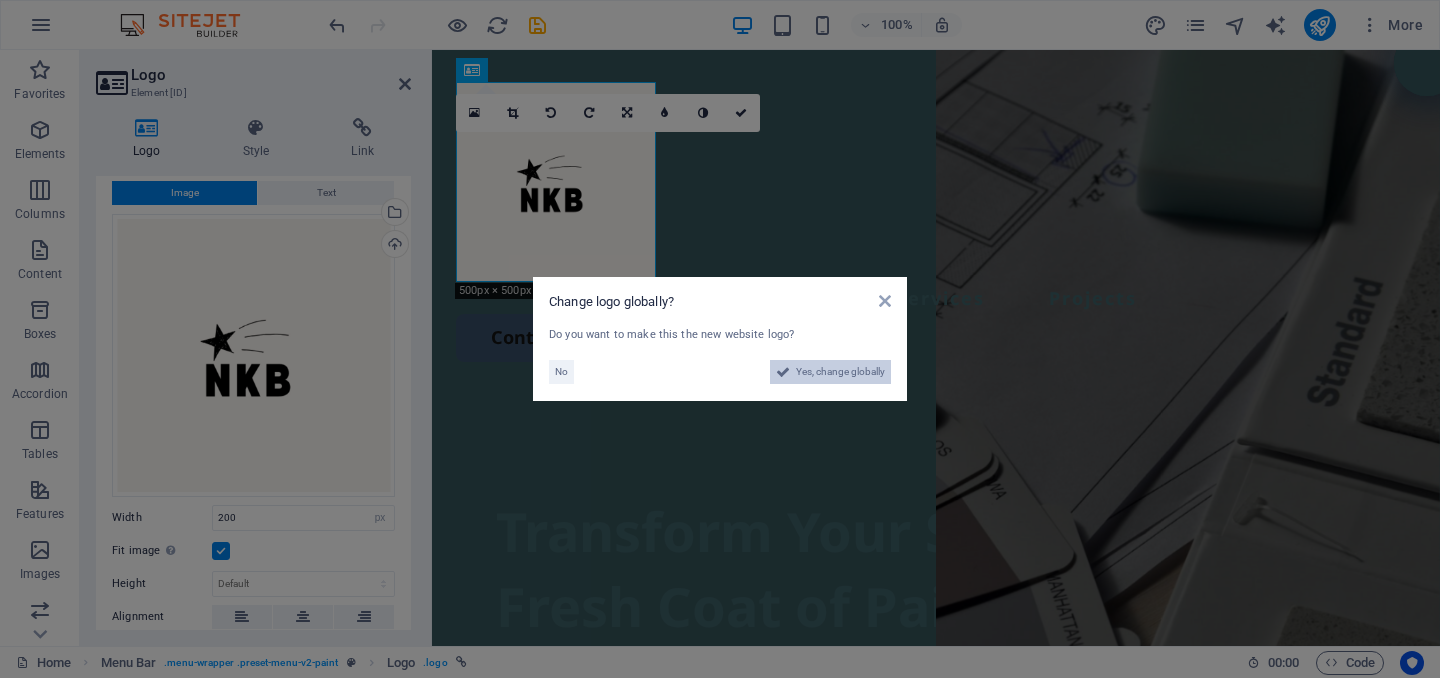 click on "Yes, change globally" at bounding box center [840, 372] 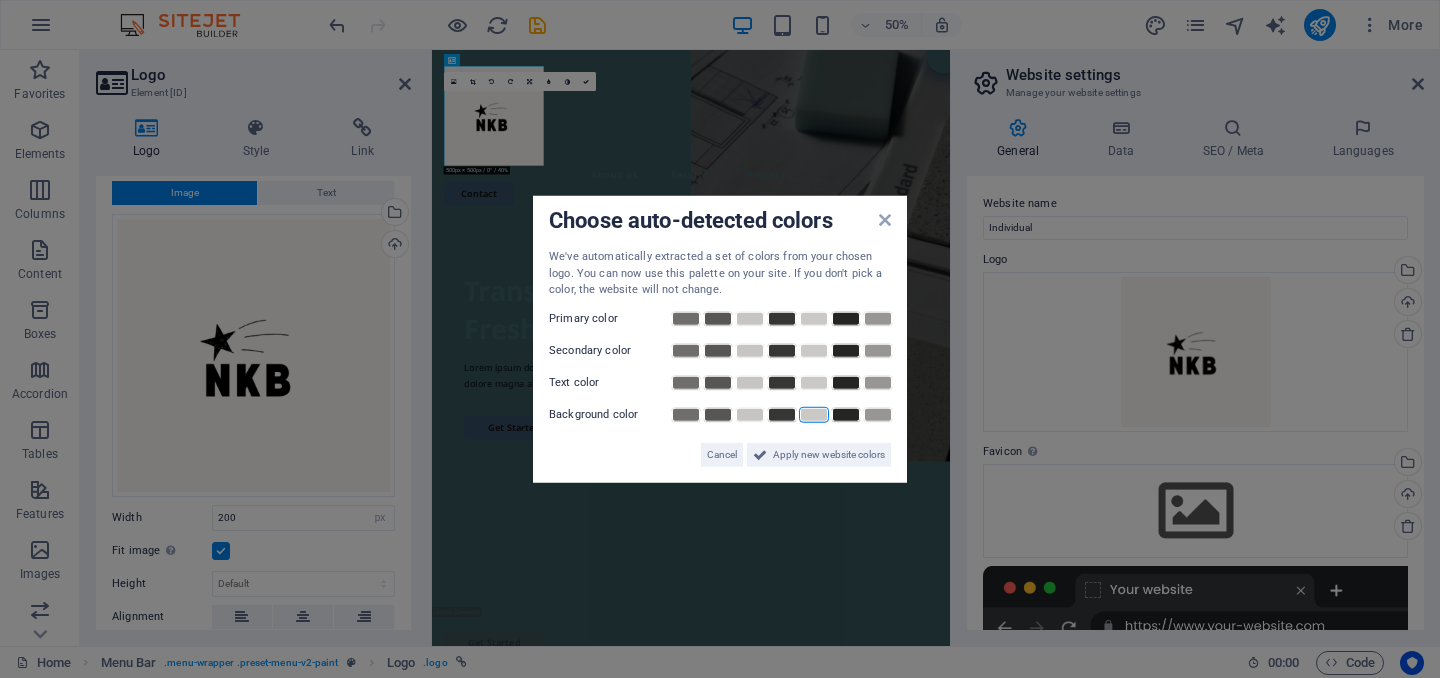 click at bounding box center [814, 414] 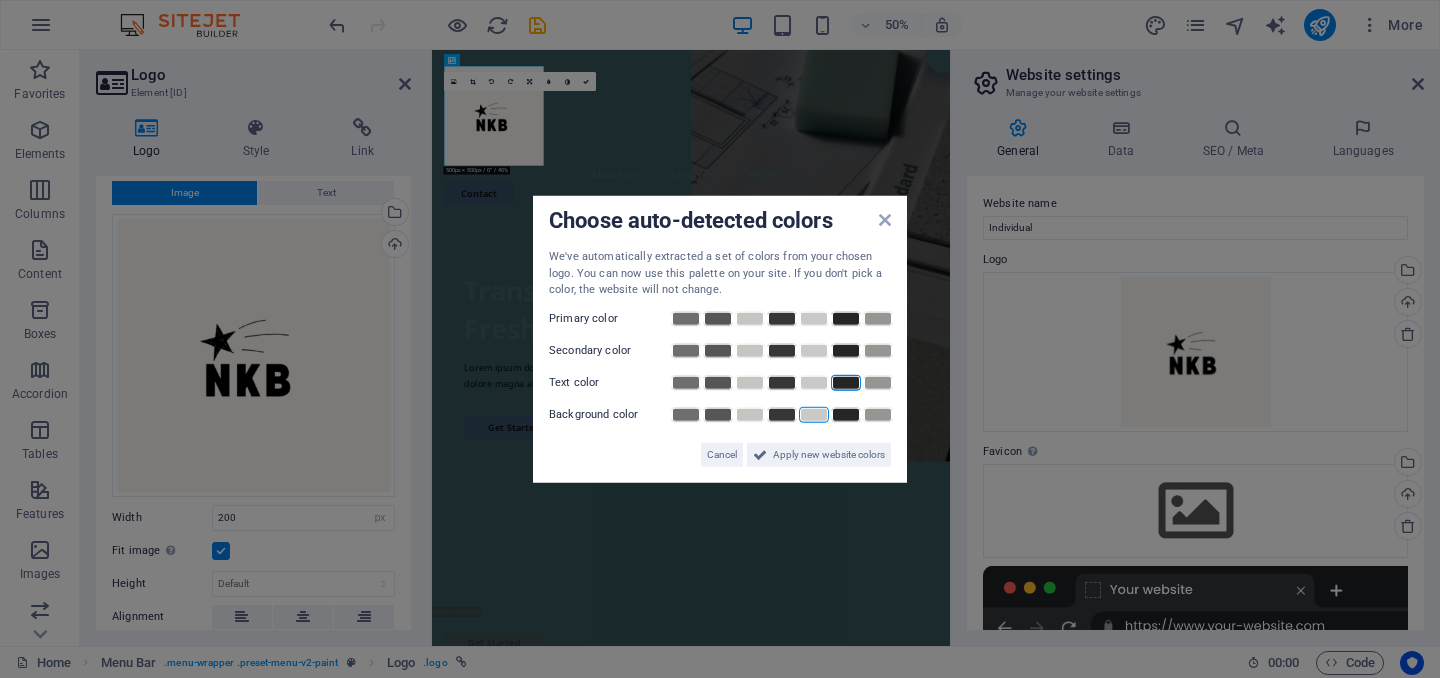 click at bounding box center [846, 382] 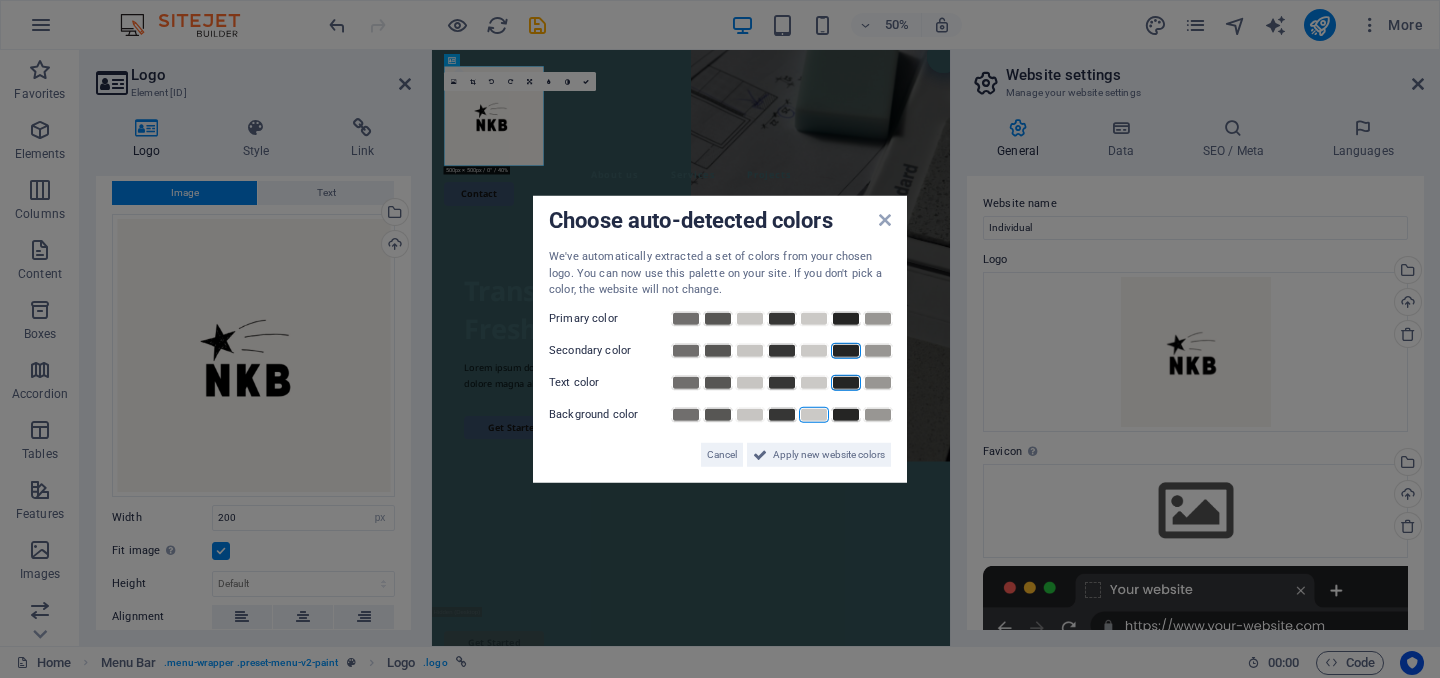 click at bounding box center [846, 350] 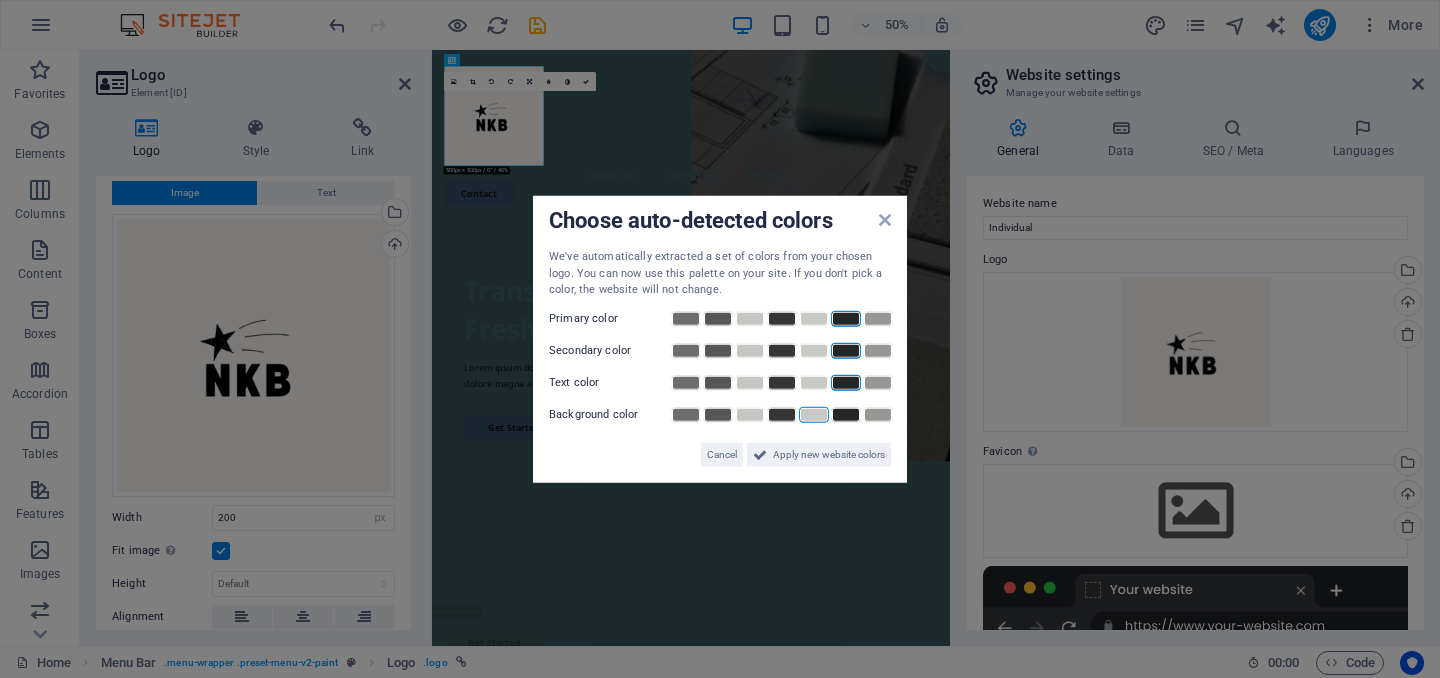 click at bounding box center [846, 318] 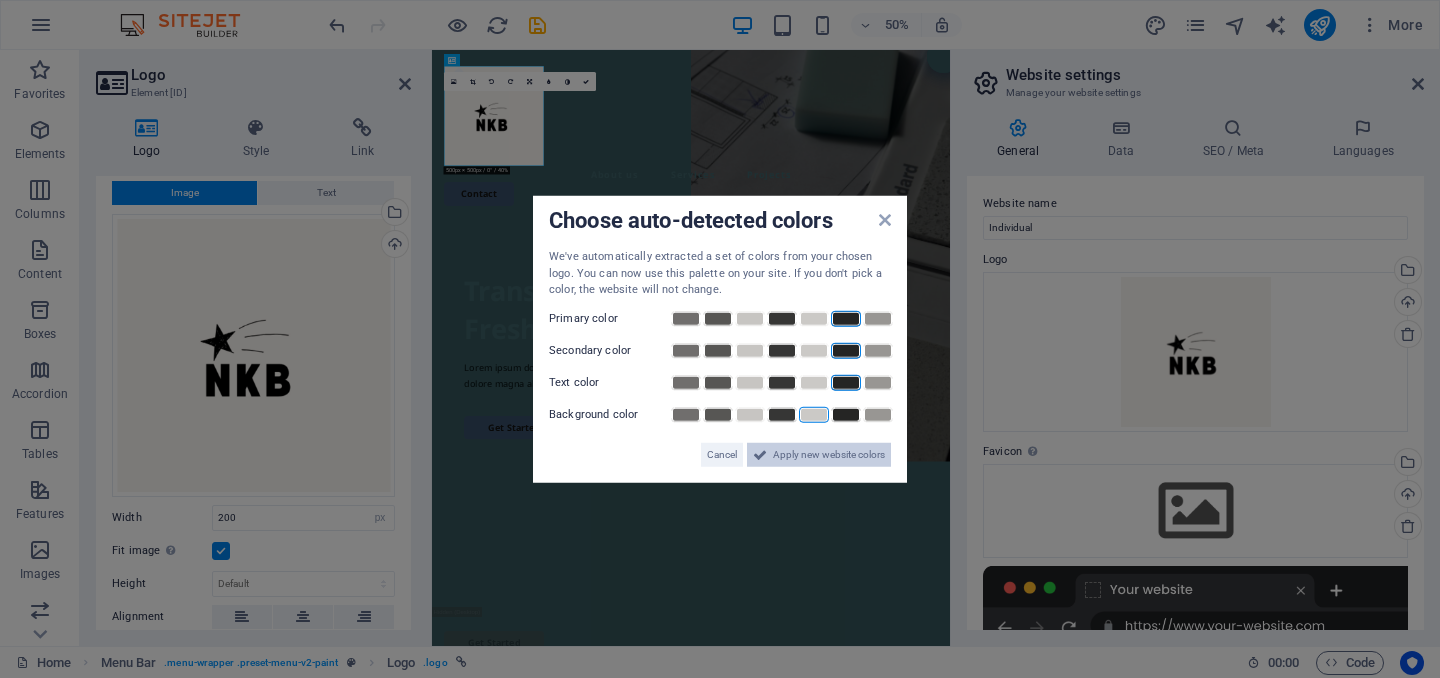 click on "Apply new website colors" at bounding box center [829, 454] 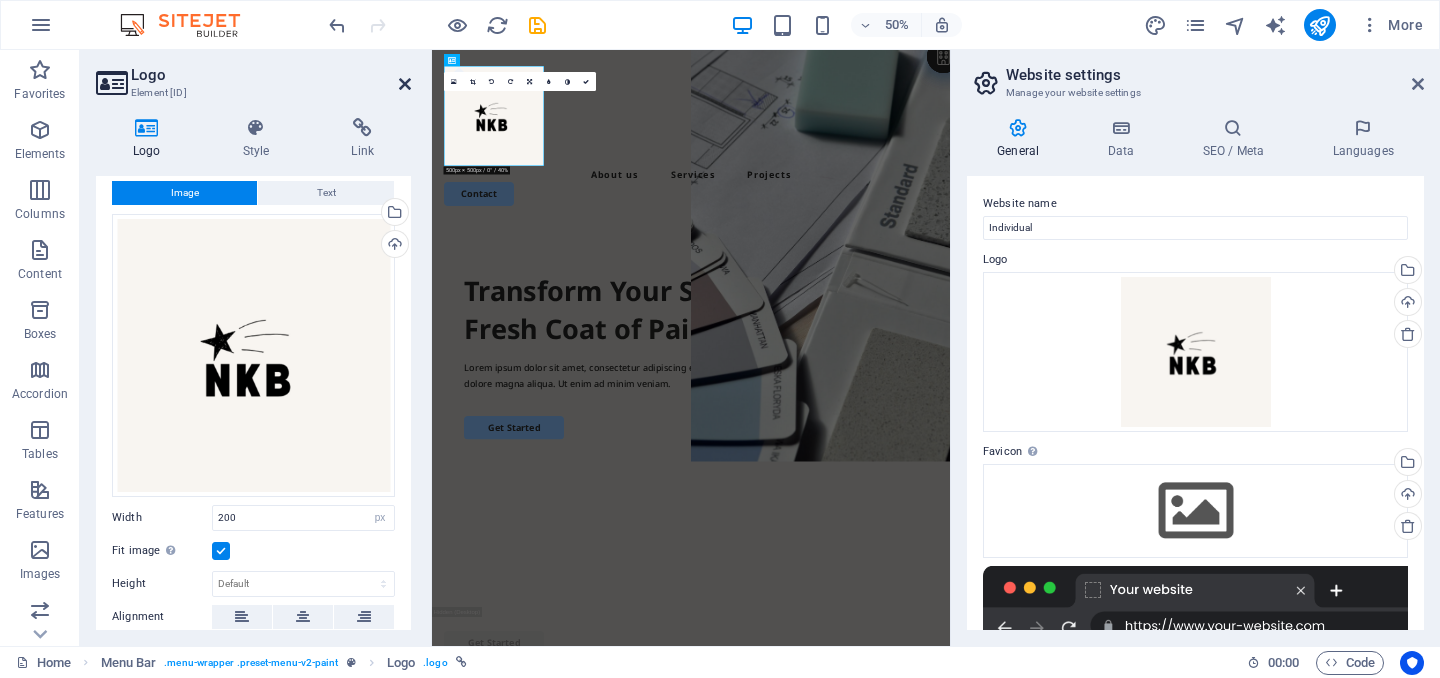 click at bounding box center [405, 84] 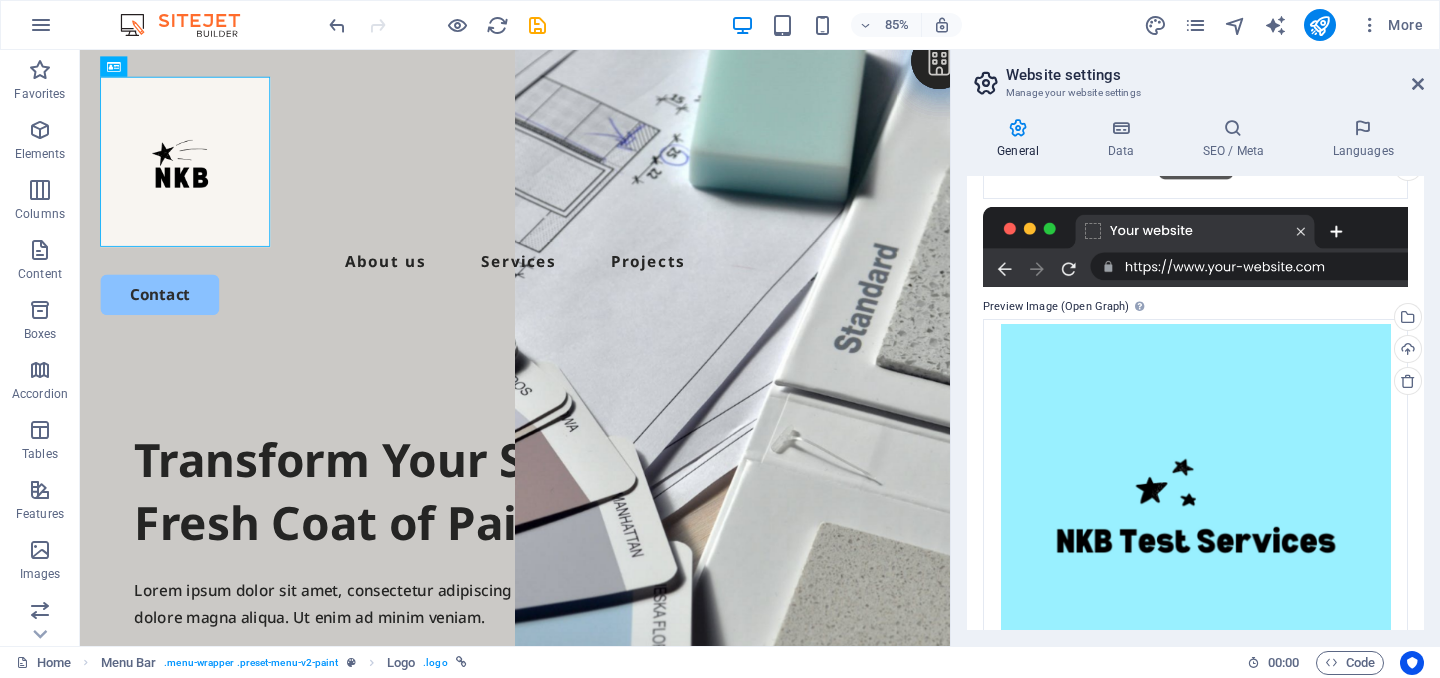 scroll, scrollTop: 365, scrollLeft: 0, axis: vertical 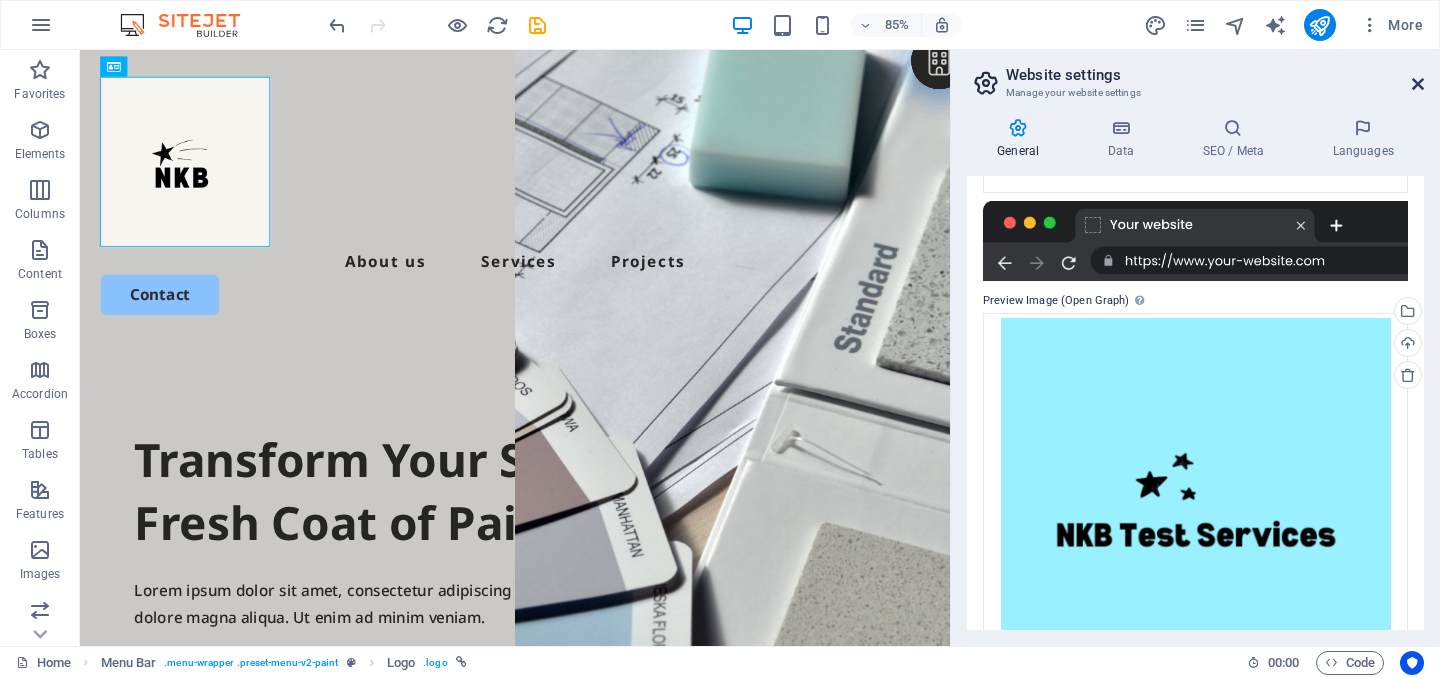 click at bounding box center (1418, 84) 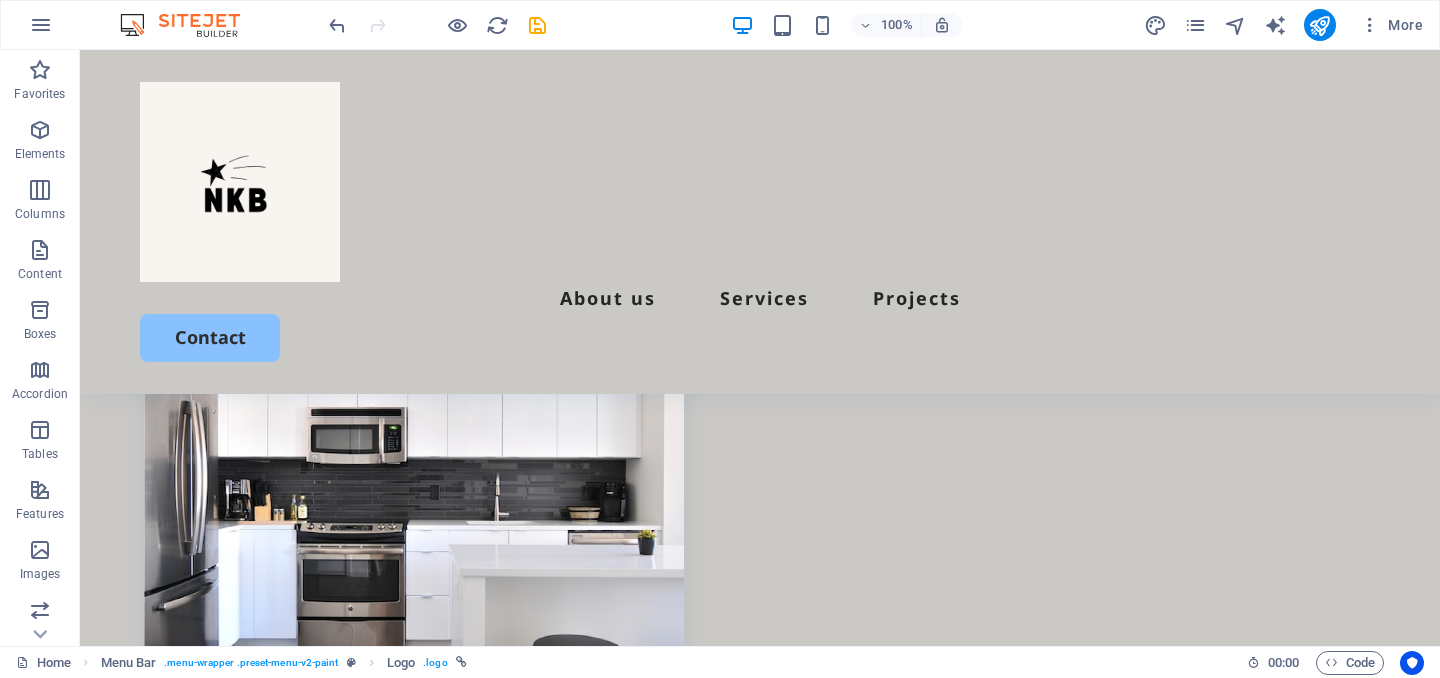 scroll, scrollTop: 790, scrollLeft: 0, axis: vertical 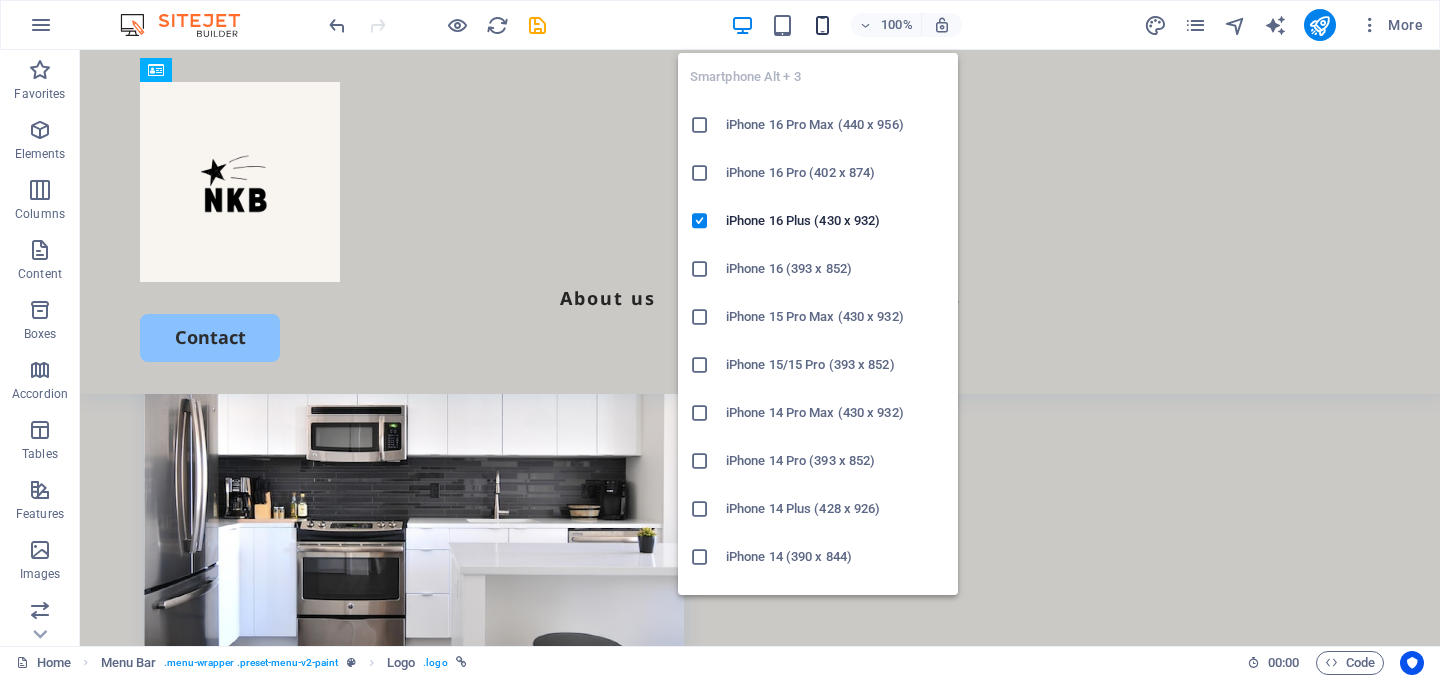 click at bounding box center (822, 25) 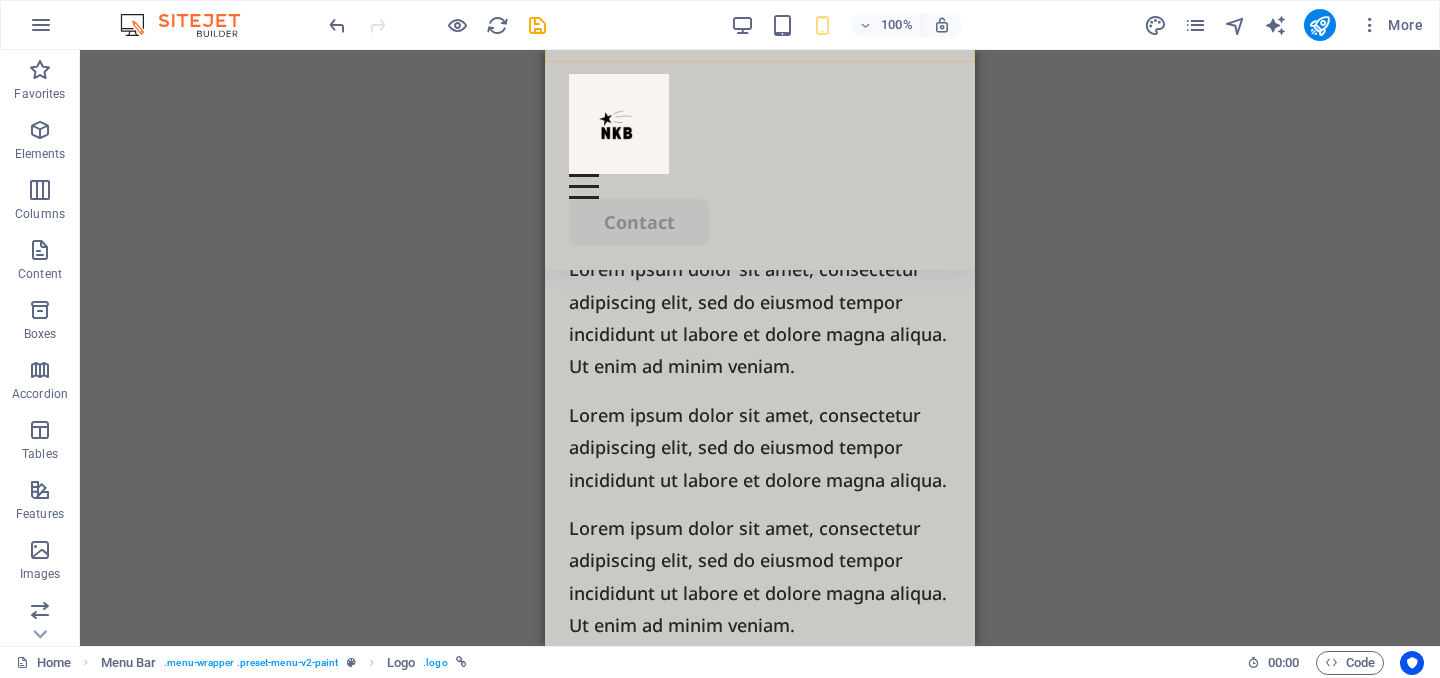 scroll, scrollTop: 928, scrollLeft: 0, axis: vertical 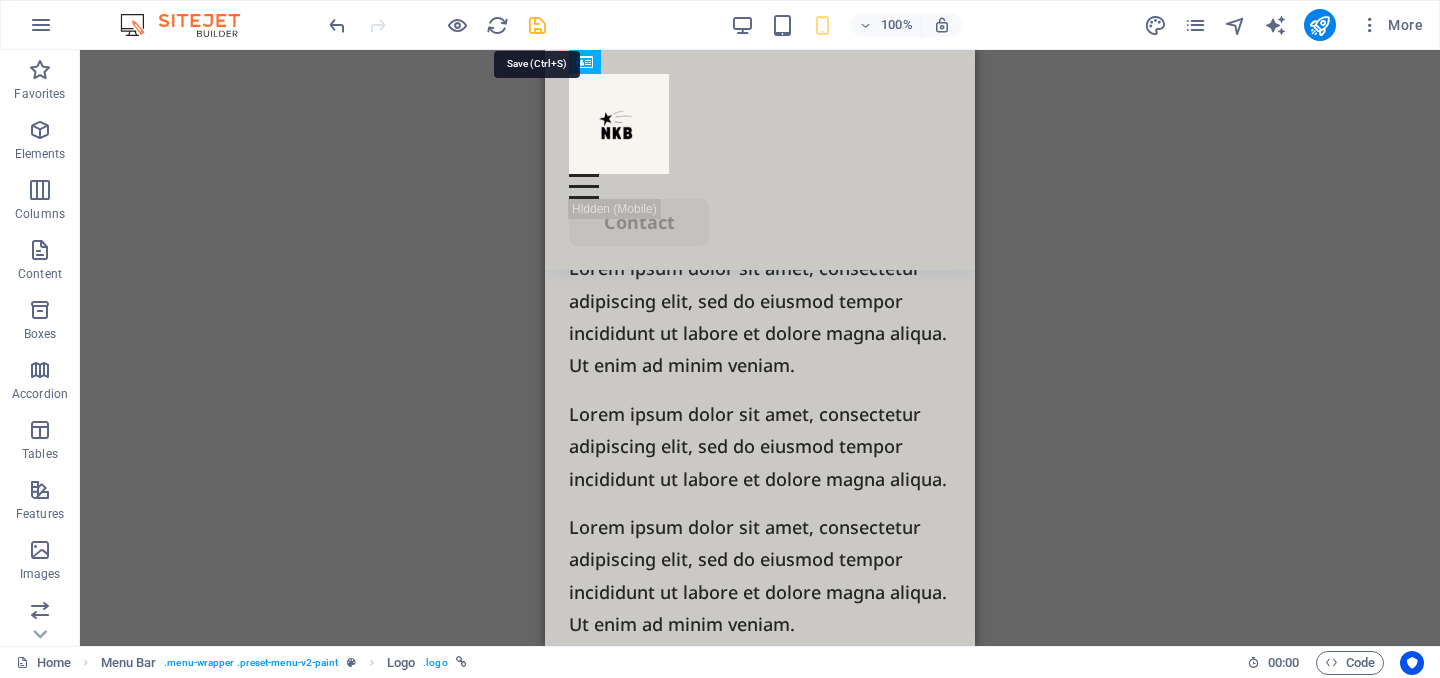 click at bounding box center (537, 25) 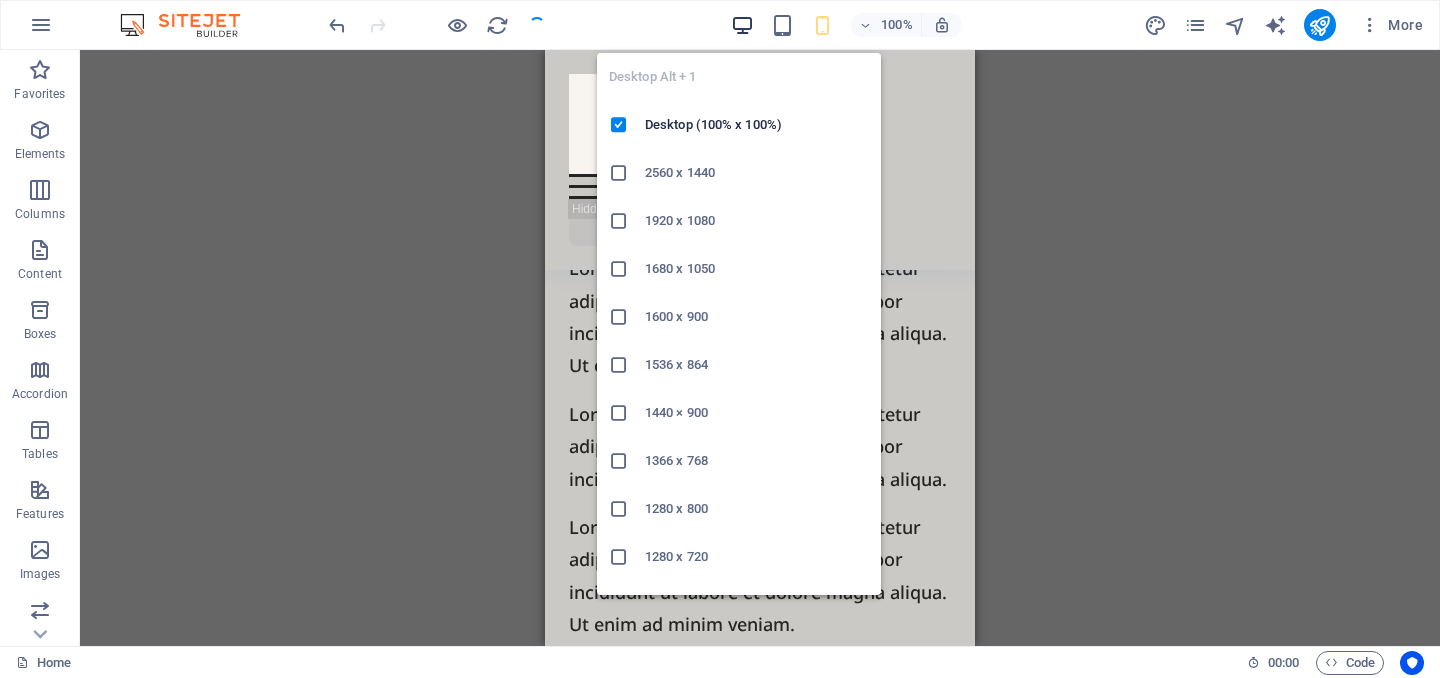 click at bounding box center (742, 25) 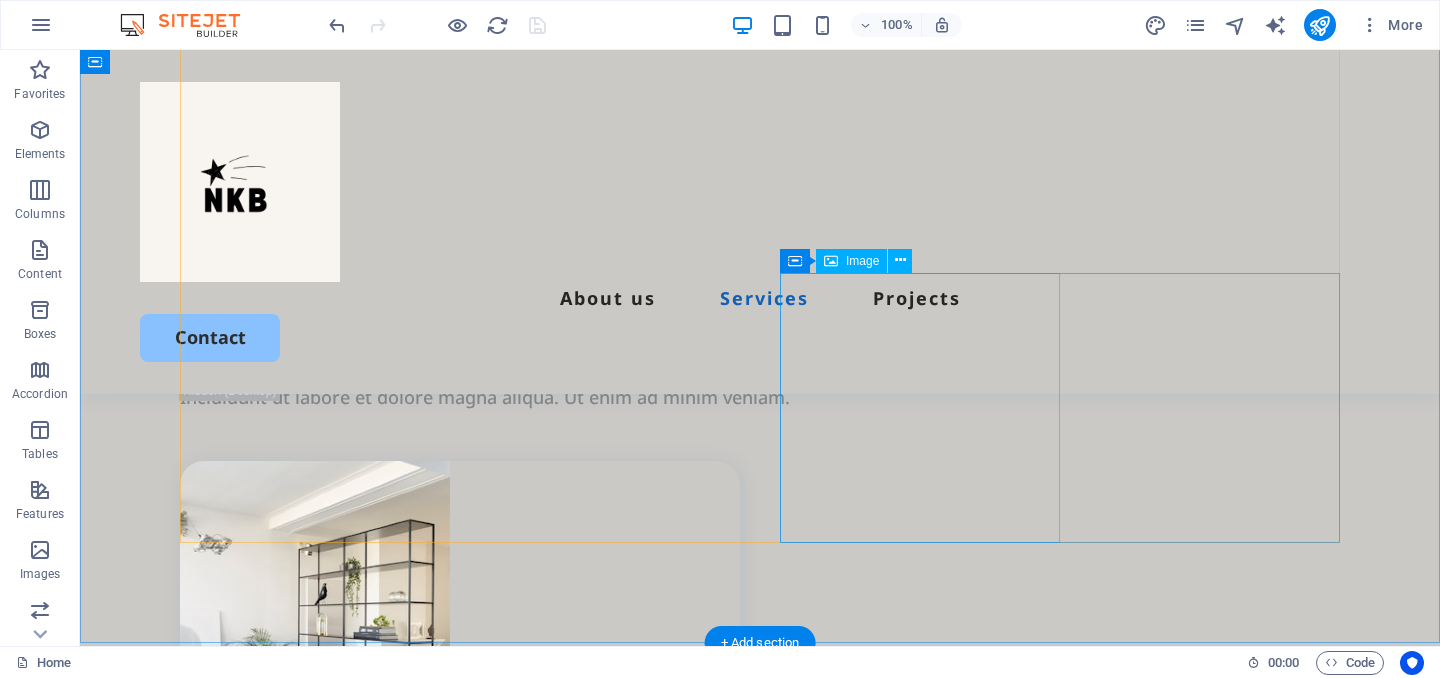 scroll, scrollTop: 1987, scrollLeft: 0, axis: vertical 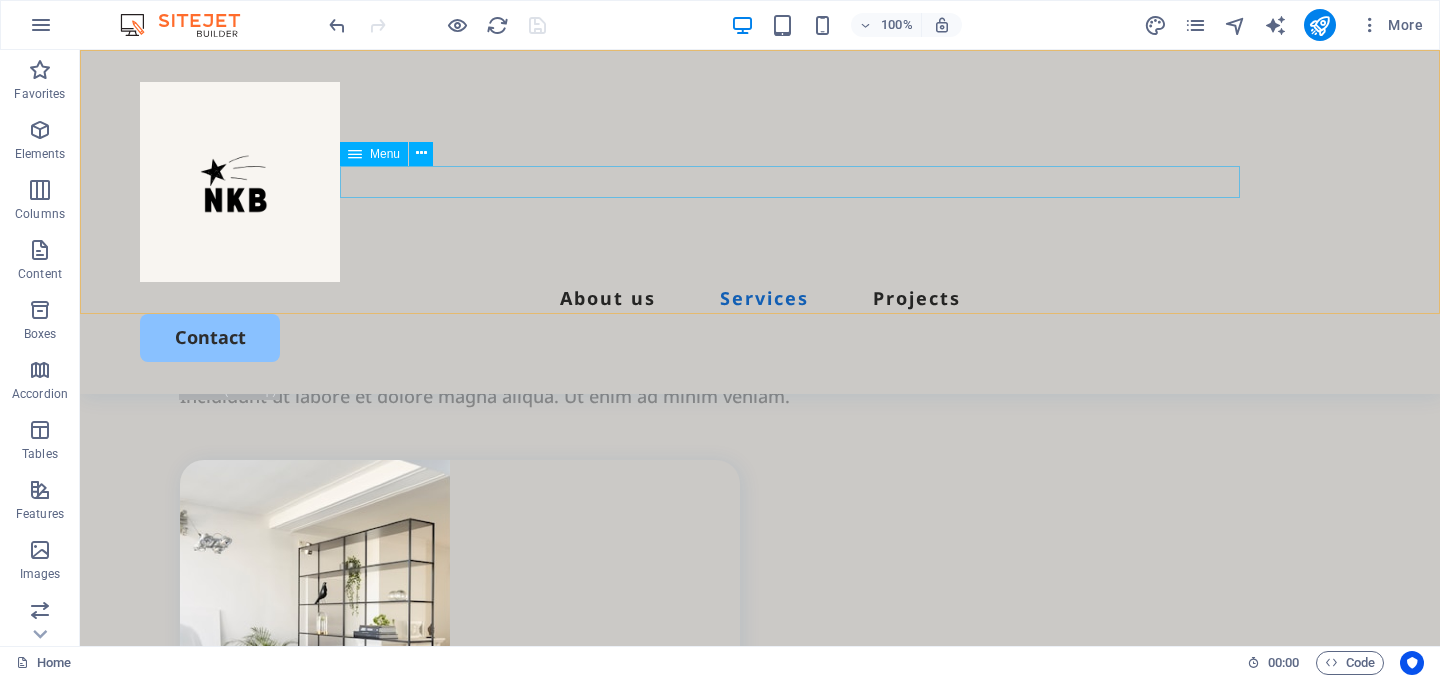 click on "About us Services Projects" at bounding box center (760, 298) 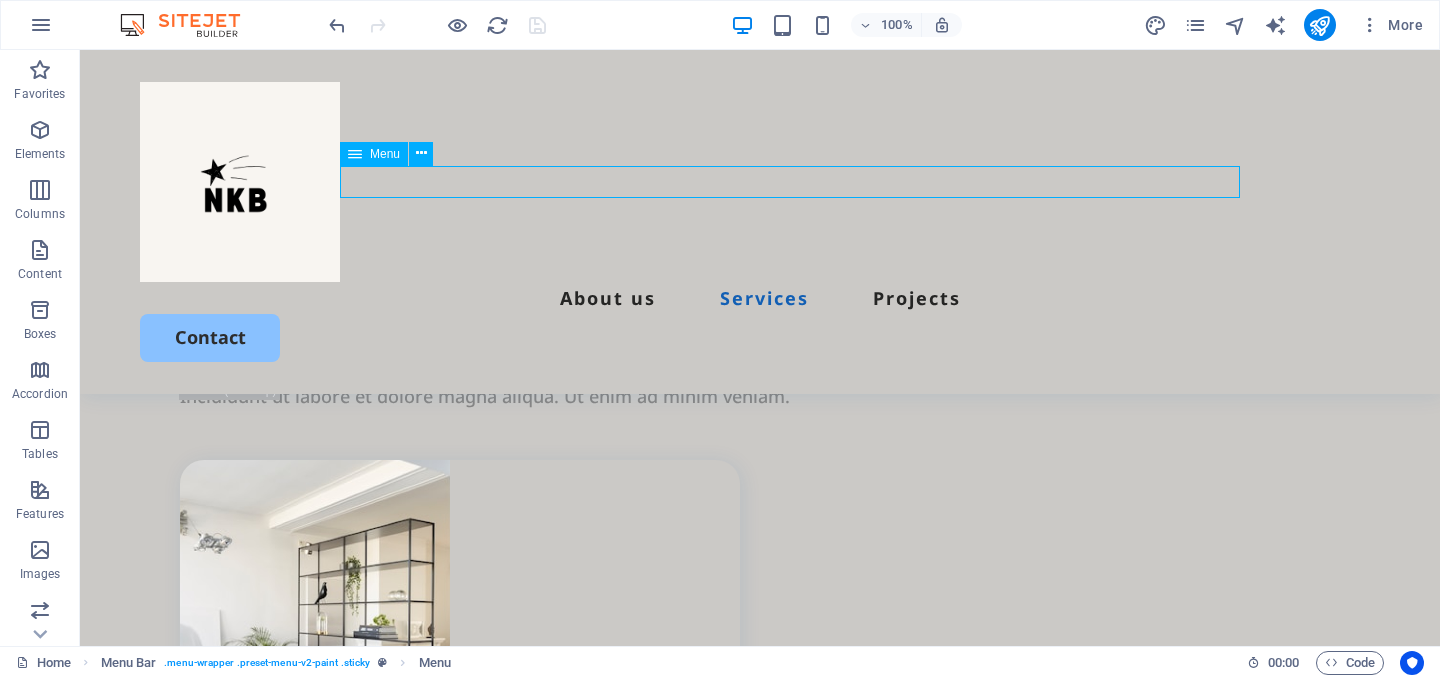 click on "About us Services Projects" at bounding box center (760, 298) 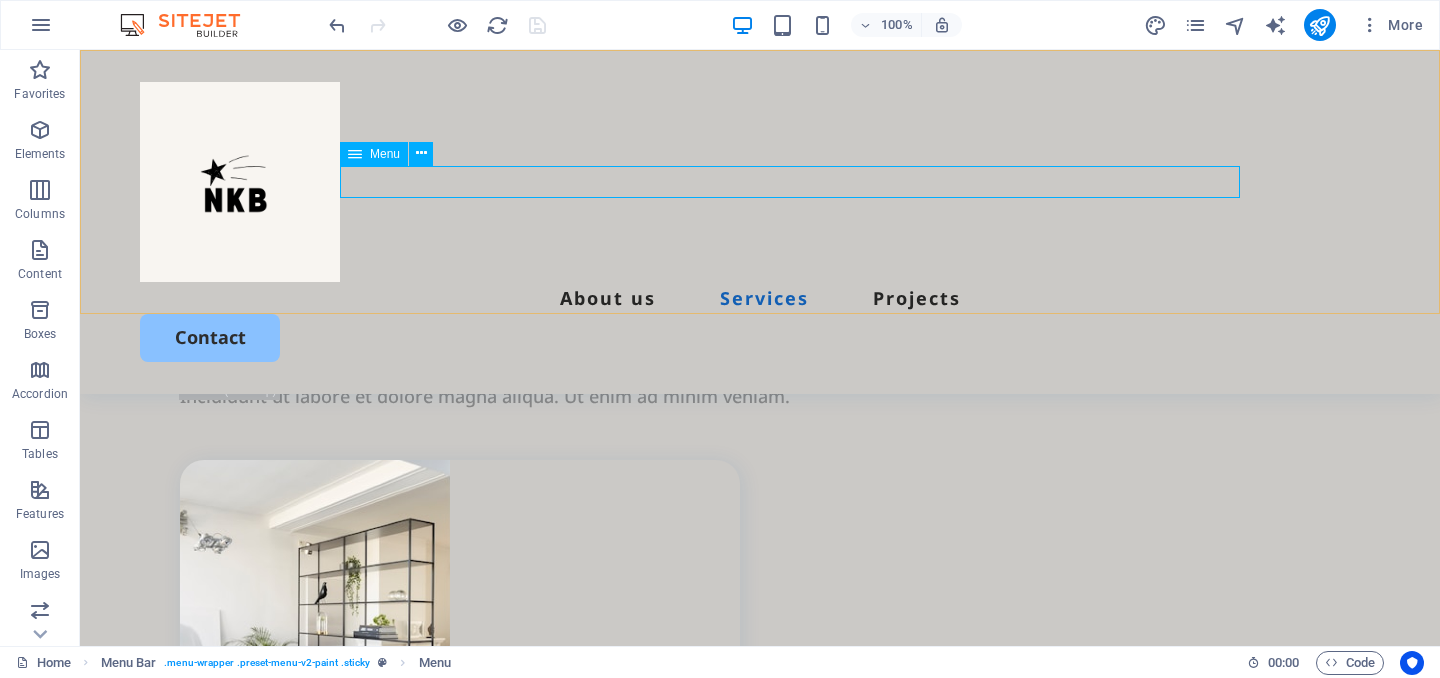 click on "About us Services Projects" at bounding box center [760, 298] 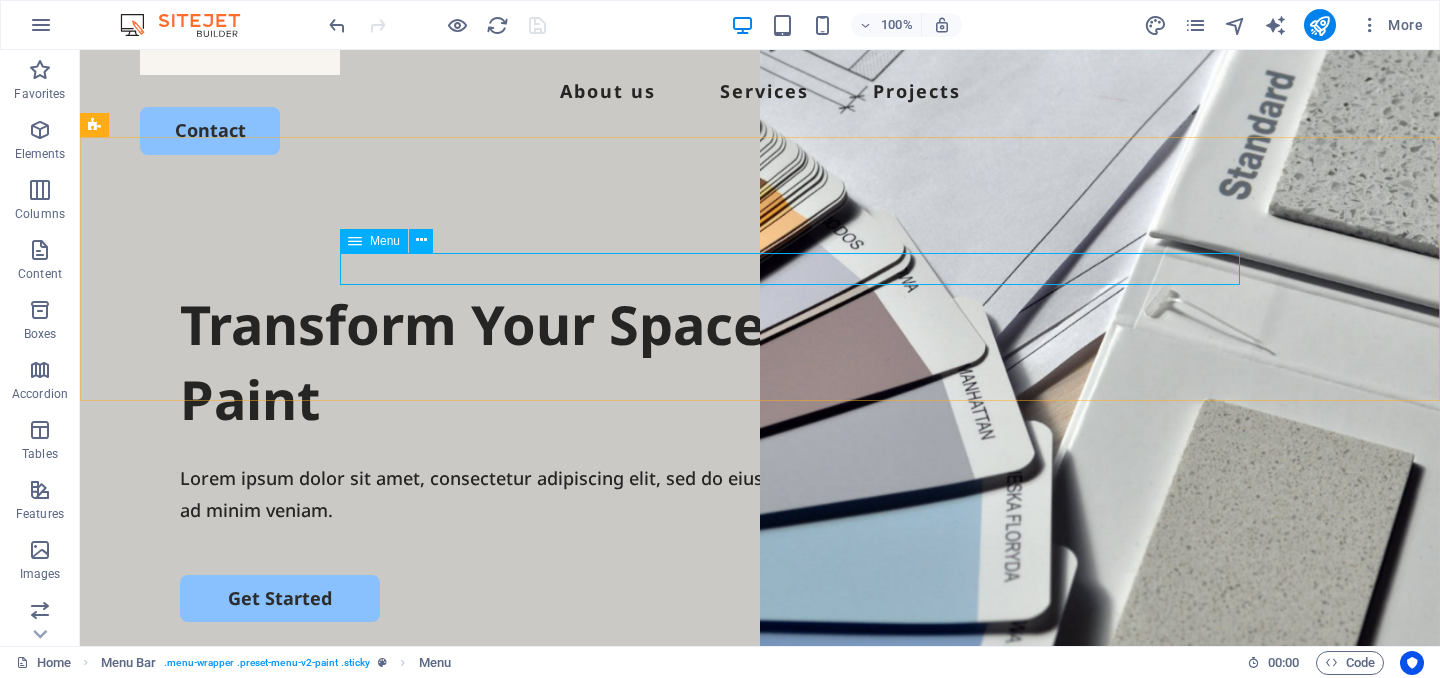 scroll, scrollTop: 0, scrollLeft: 0, axis: both 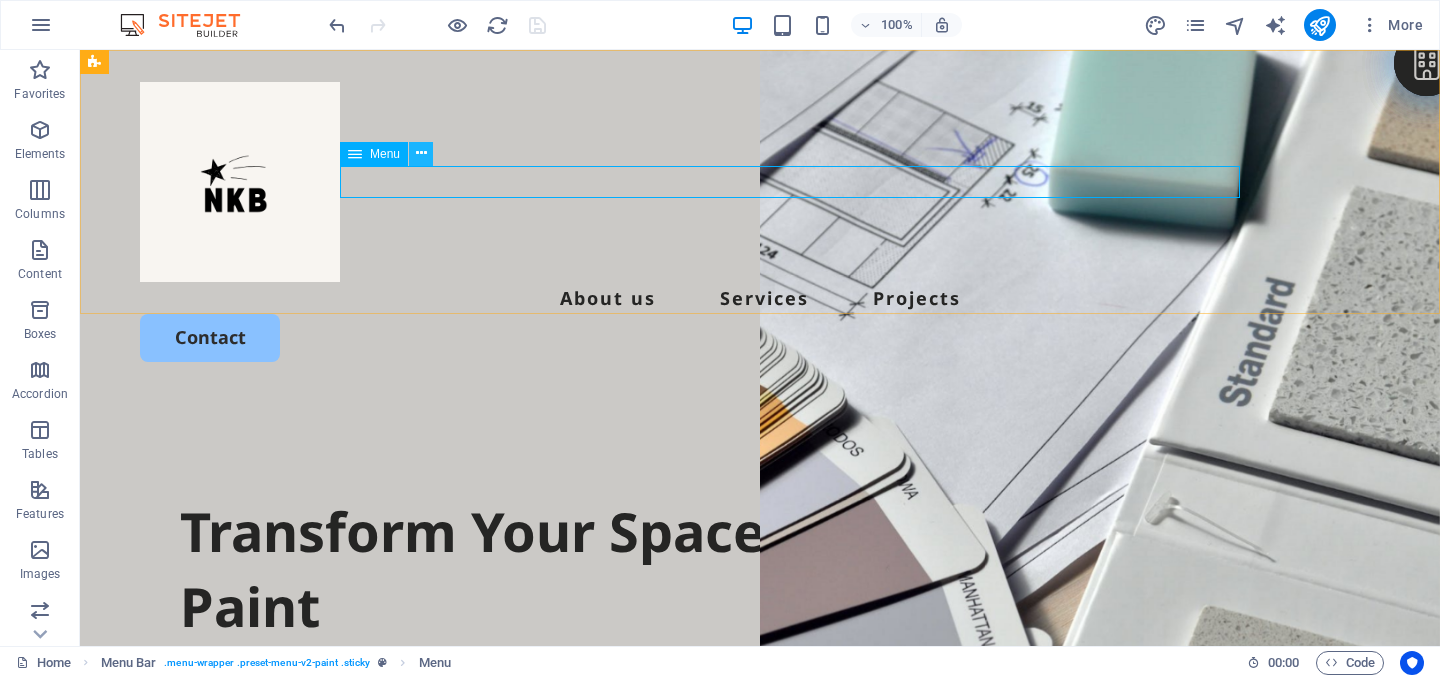 click at bounding box center [421, 153] 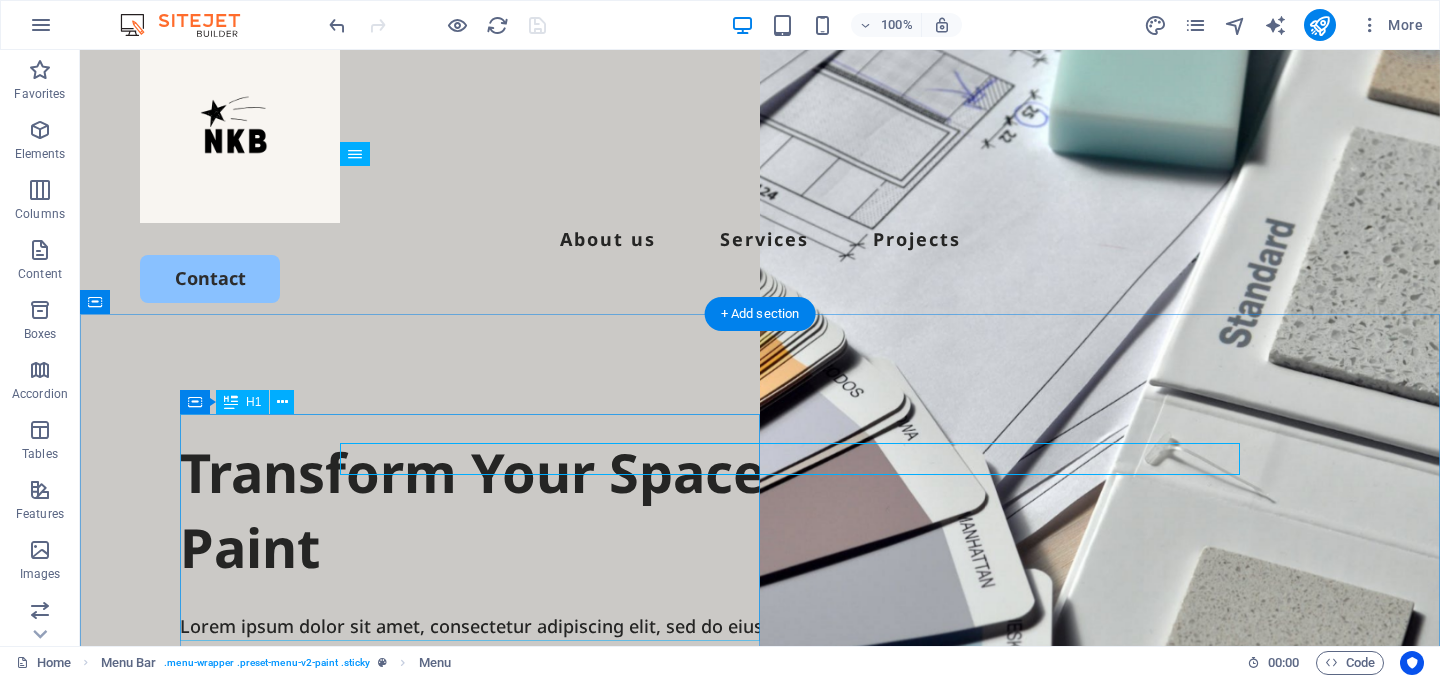 scroll, scrollTop: 0, scrollLeft: 0, axis: both 